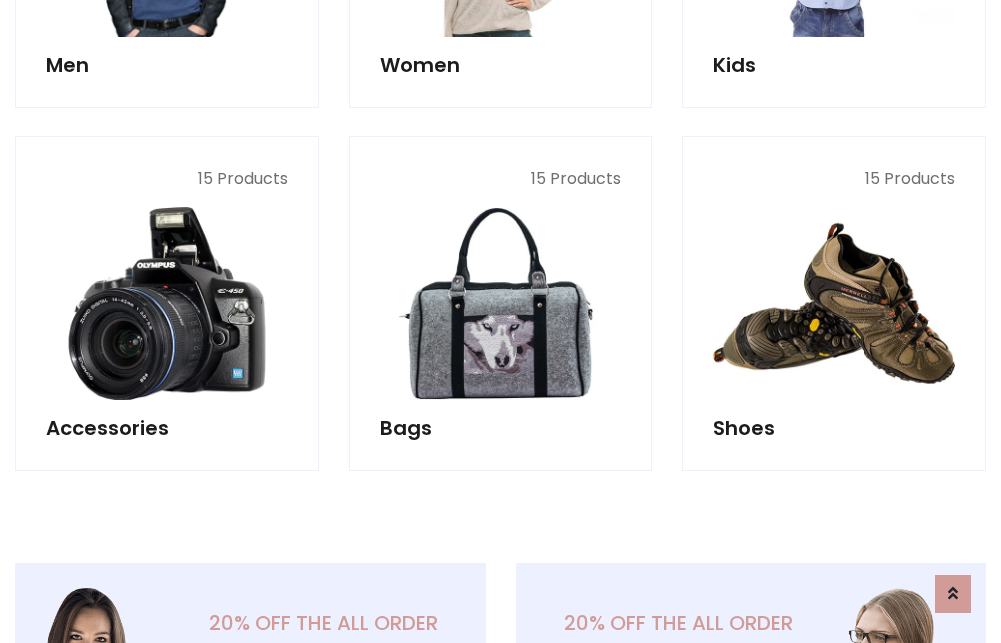 scroll, scrollTop: 853, scrollLeft: 0, axis: vertical 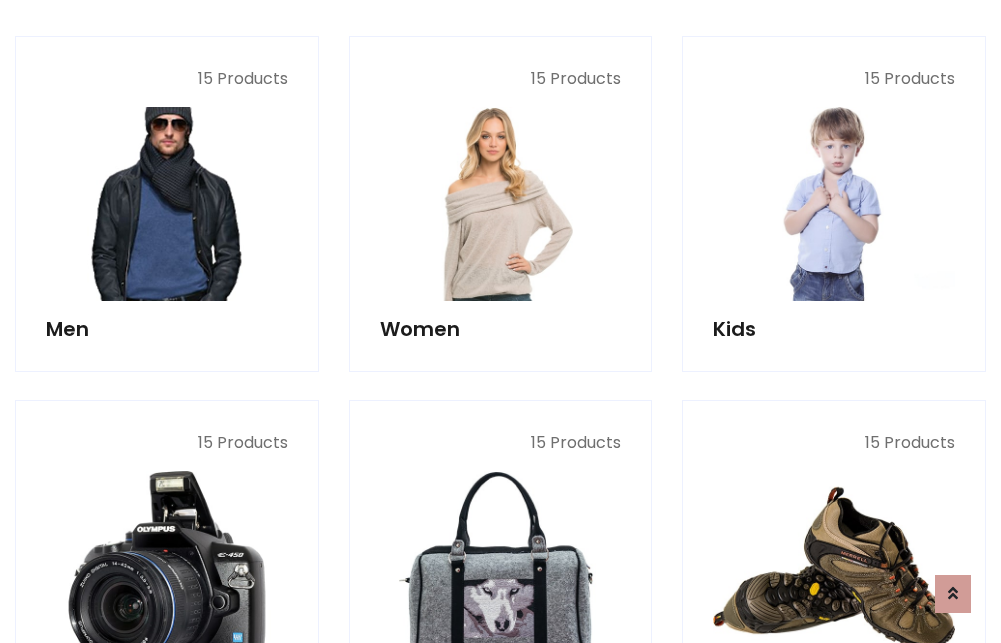 click at bounding box center [167, 204] 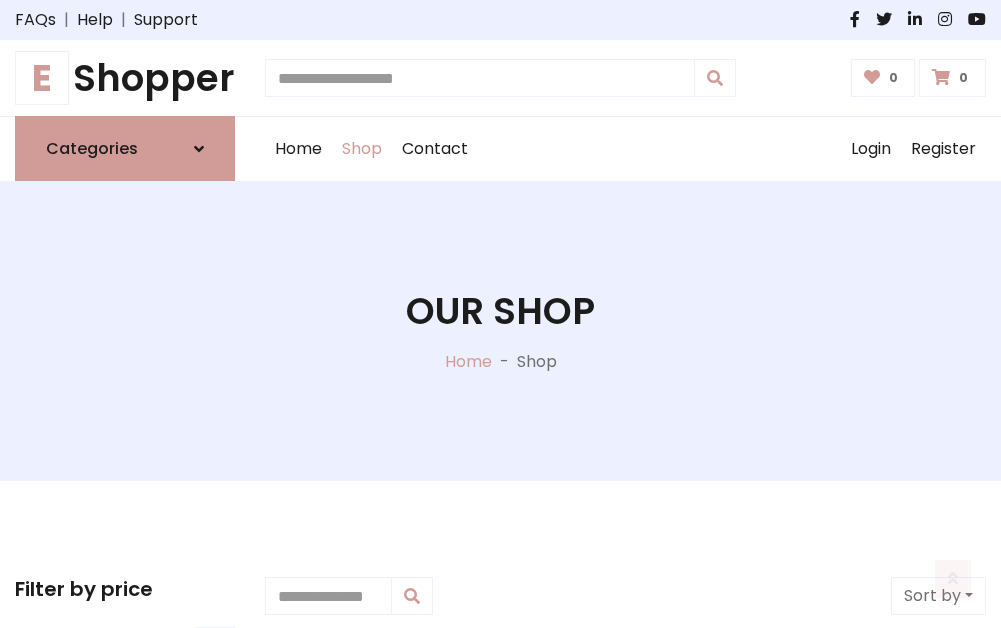 scroll, scrollTop: 807, scrollLeft: 0, axis: vertical 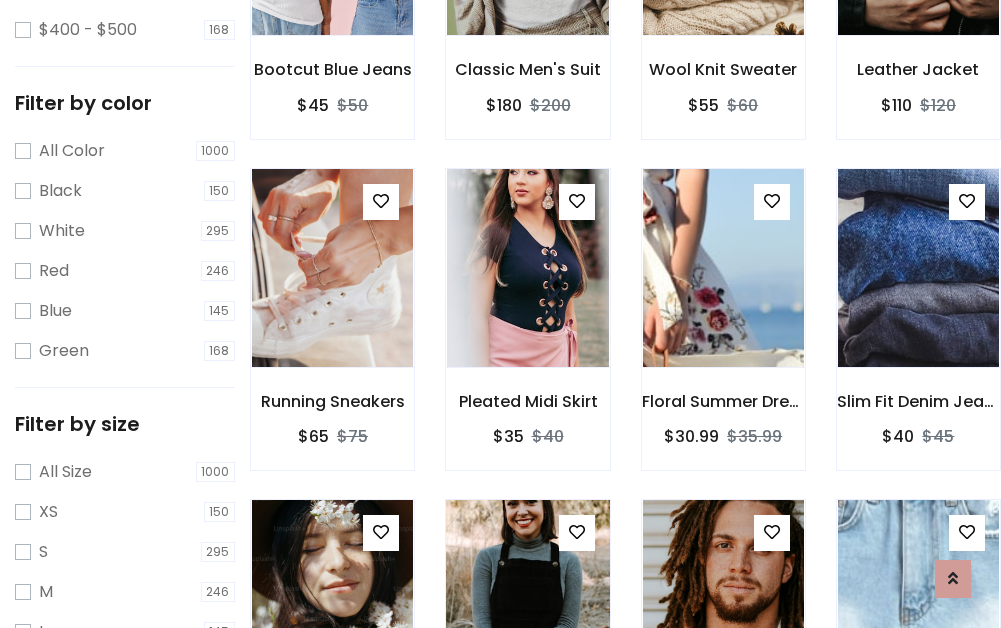 click at bounding box center [527, 599] 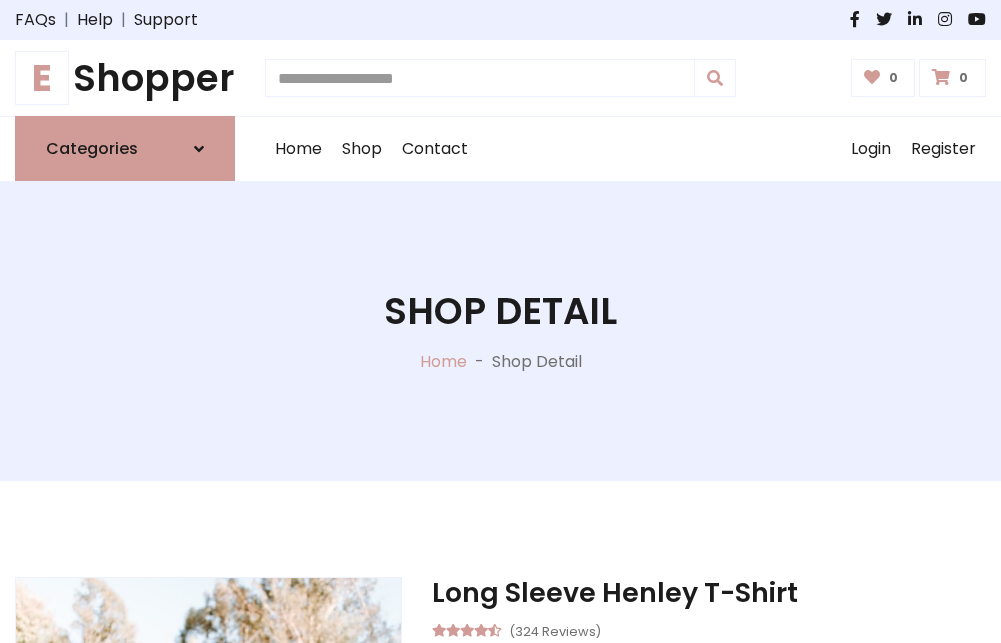 scroll, scrollTop: 0, scrollLeft: 0, axis: both 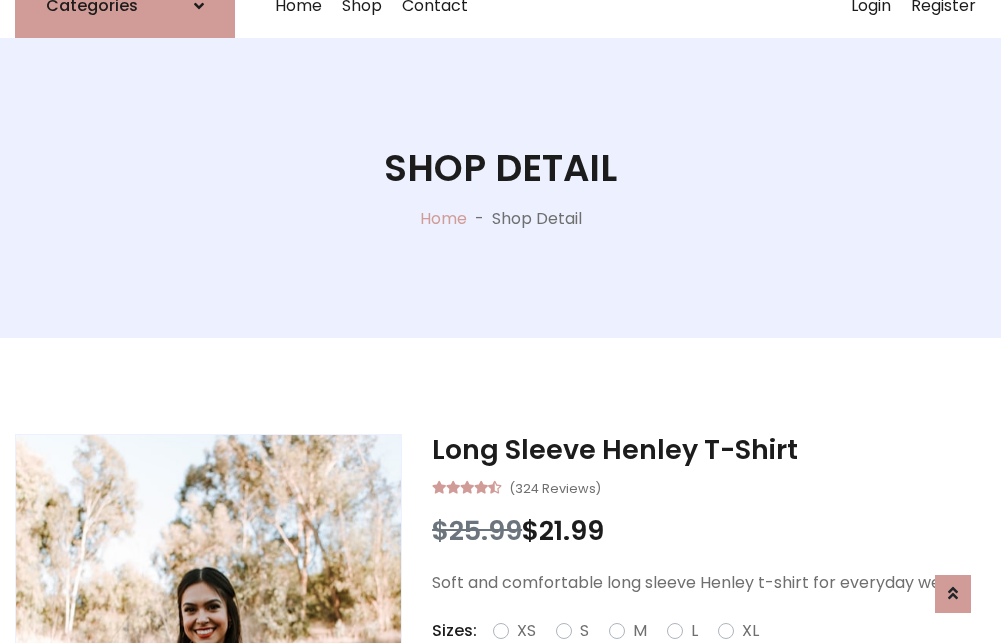click on "Red" at bounding box center [722, 655] 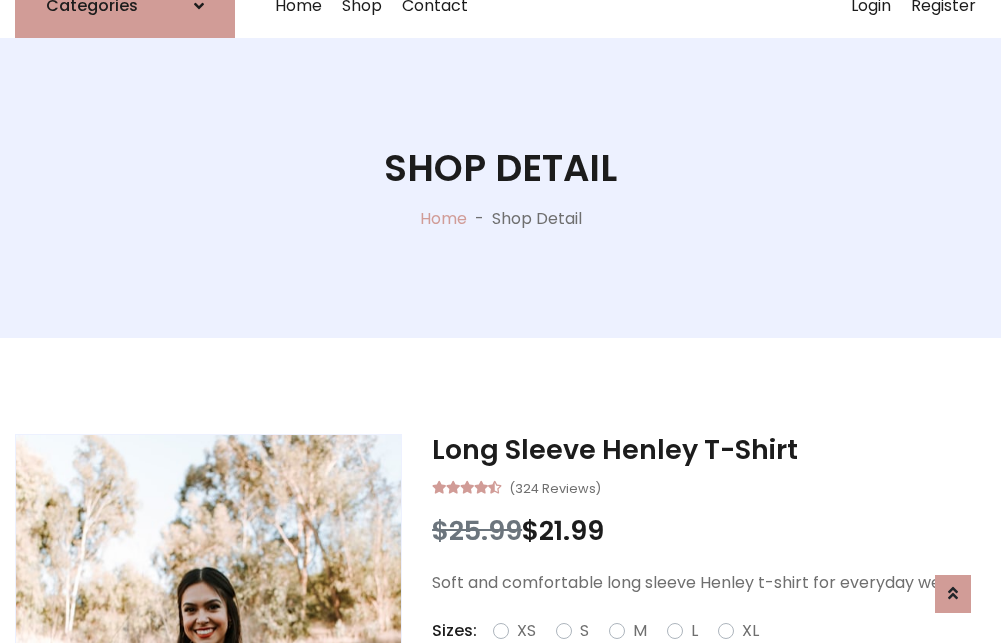 scroll, scrollTop: 167, scrollLeft: 0, axis: vertical 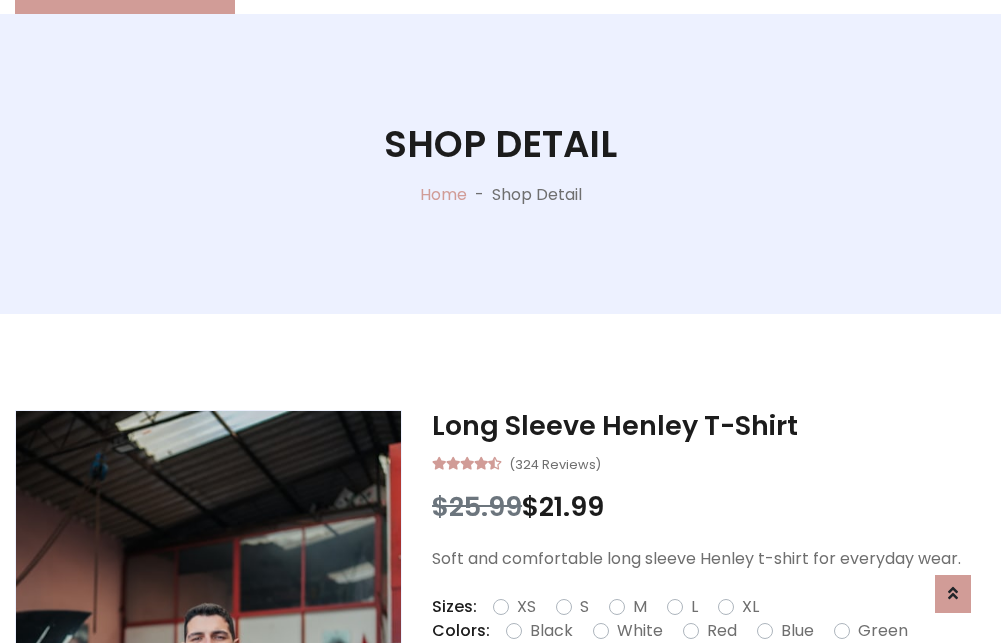 click on "Add To Cart" at bounding box center [653, 694] 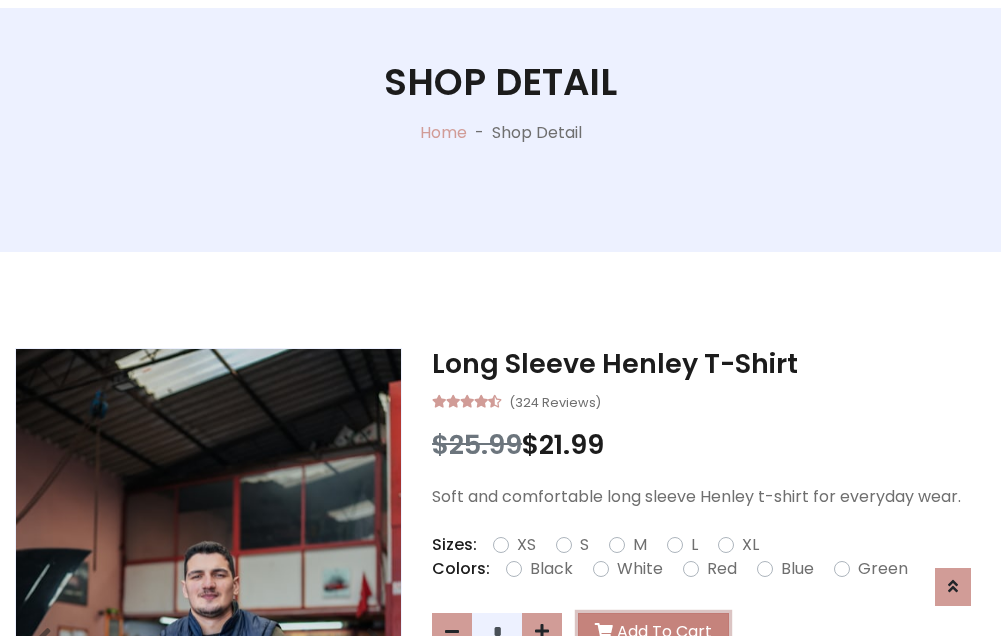 scroll, scrollTop: 0, scrollLeft: 0, axis: both 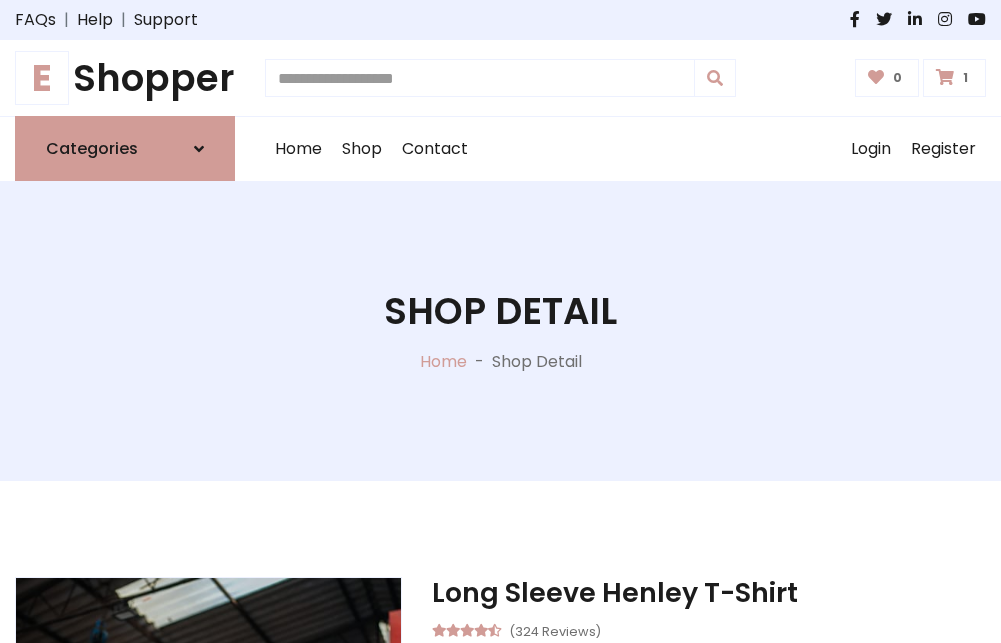 click at bounding box center (945, 77) 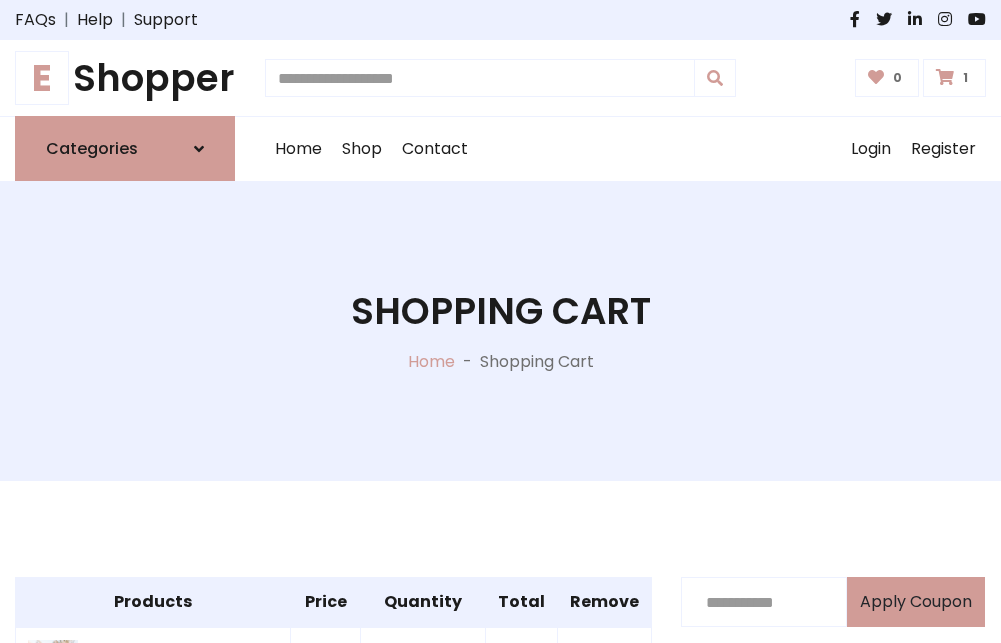 scroll, scrollTop: 474, scrollLeft: 0, axis: vertical 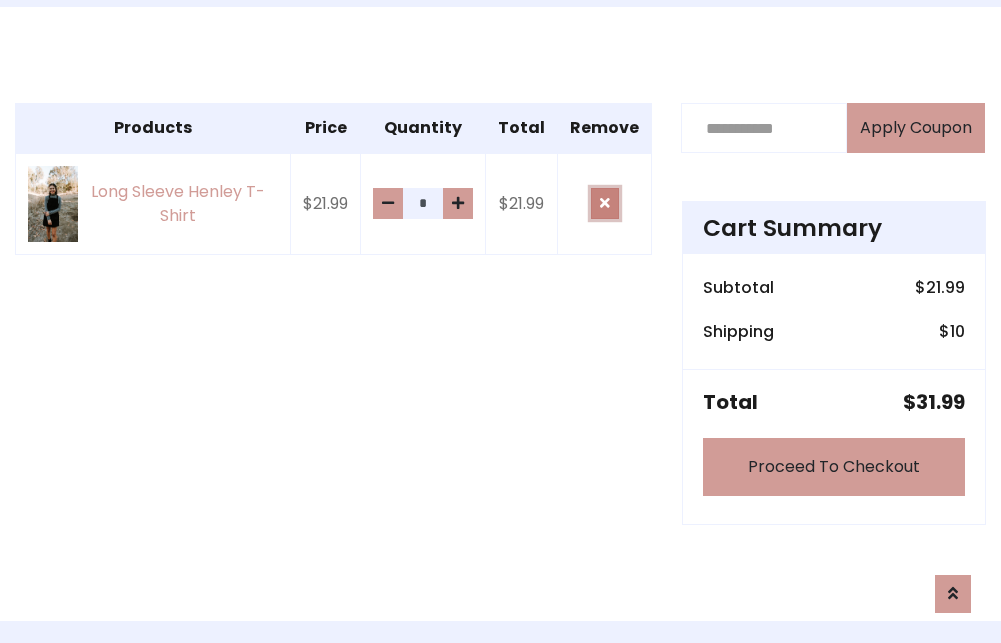 click at bounding box center [605, 203] 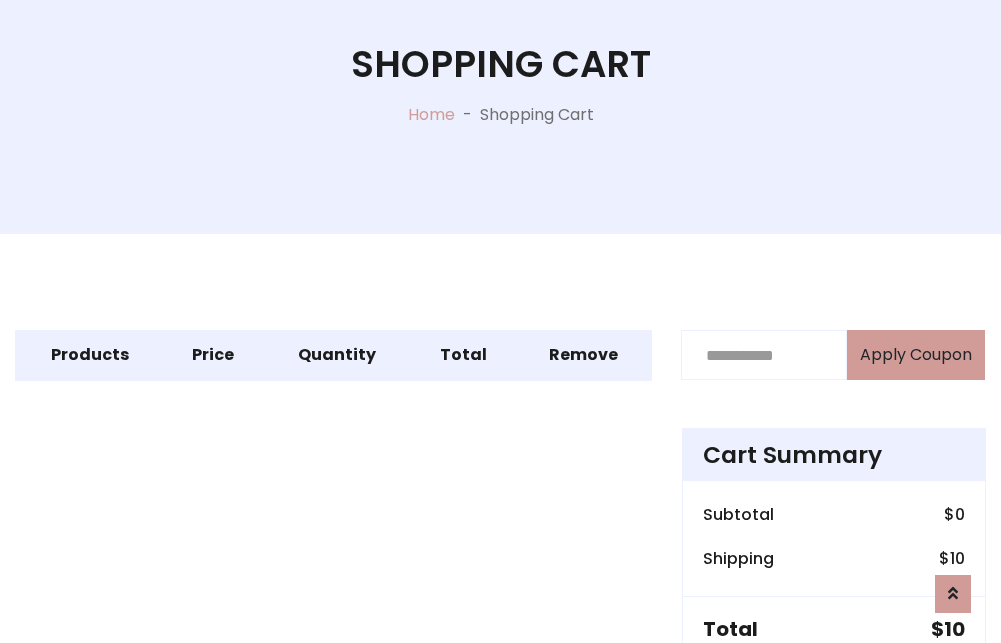 scroll, scrollTop: 327, scrollLeft: 0, axis: vertical 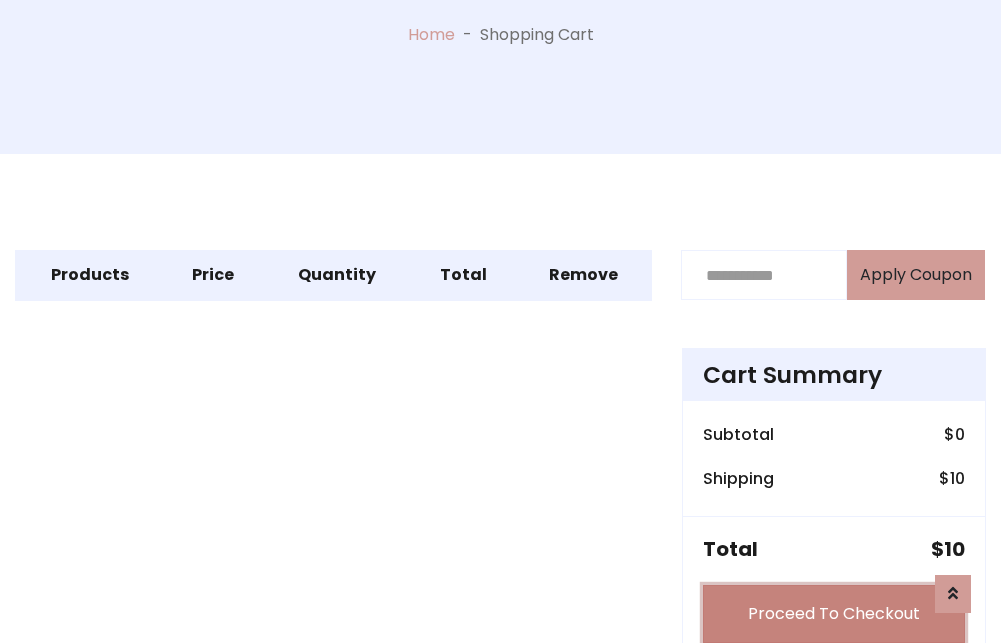 click on "Proceed To Checkout" at bounding box center [834, 614] 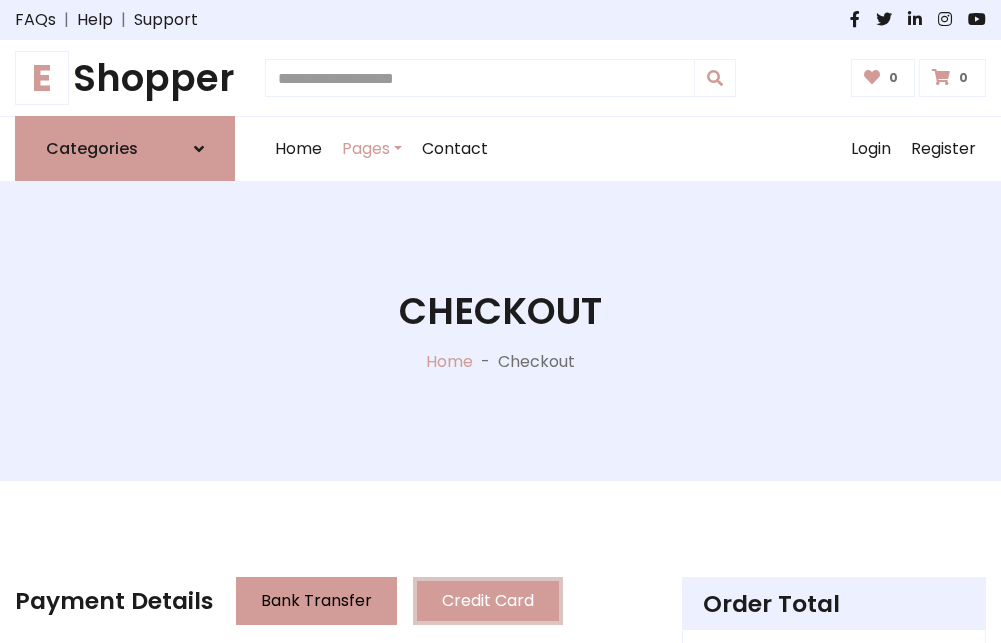 scroll, scrollTop: 137, scrollLeft: 0, axis: vertical 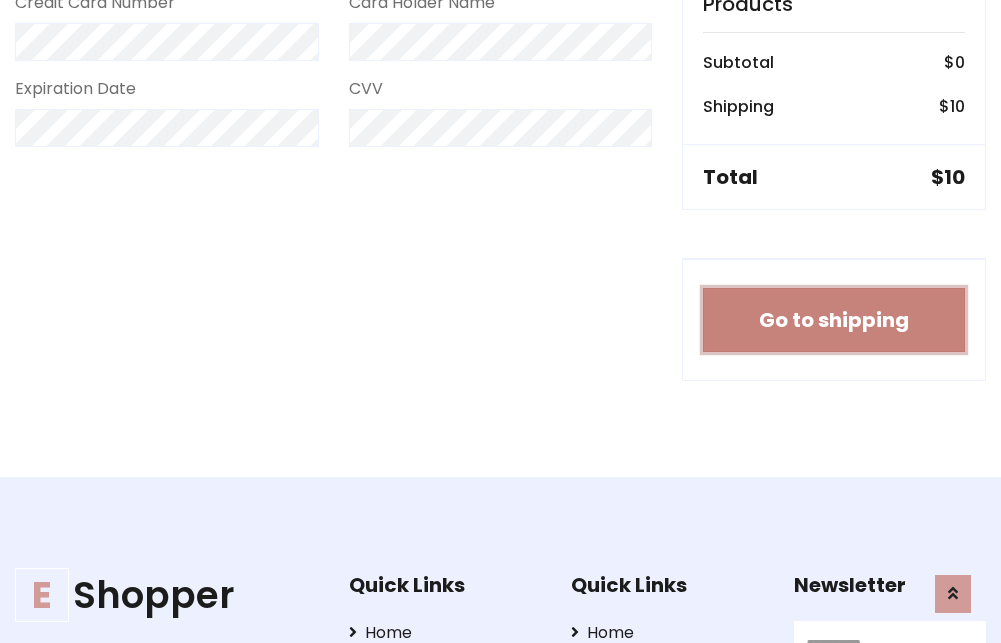 click on "Go to shipping" at bounding box center [834, 320] 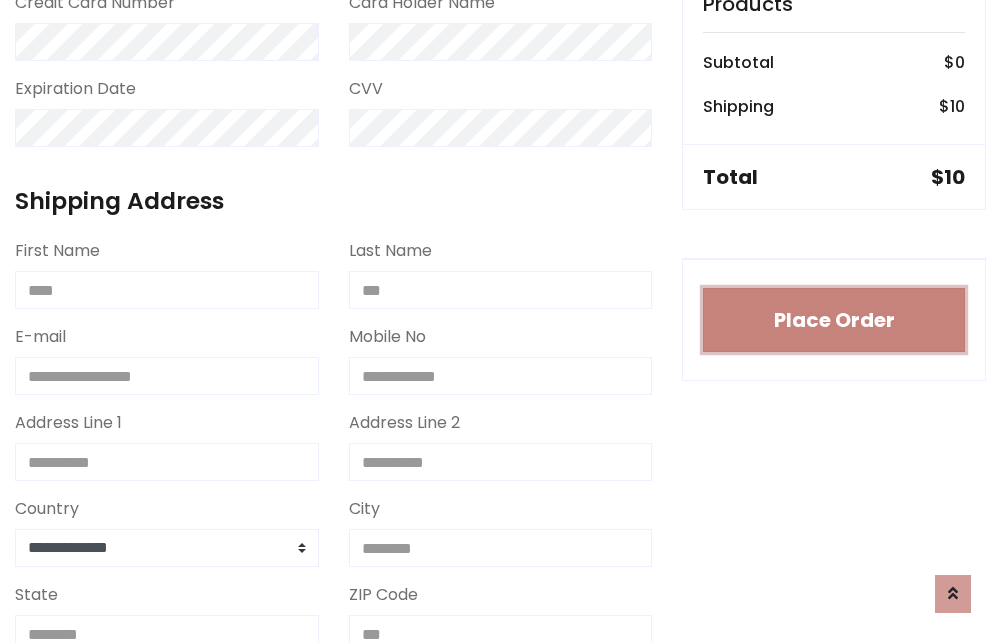 type 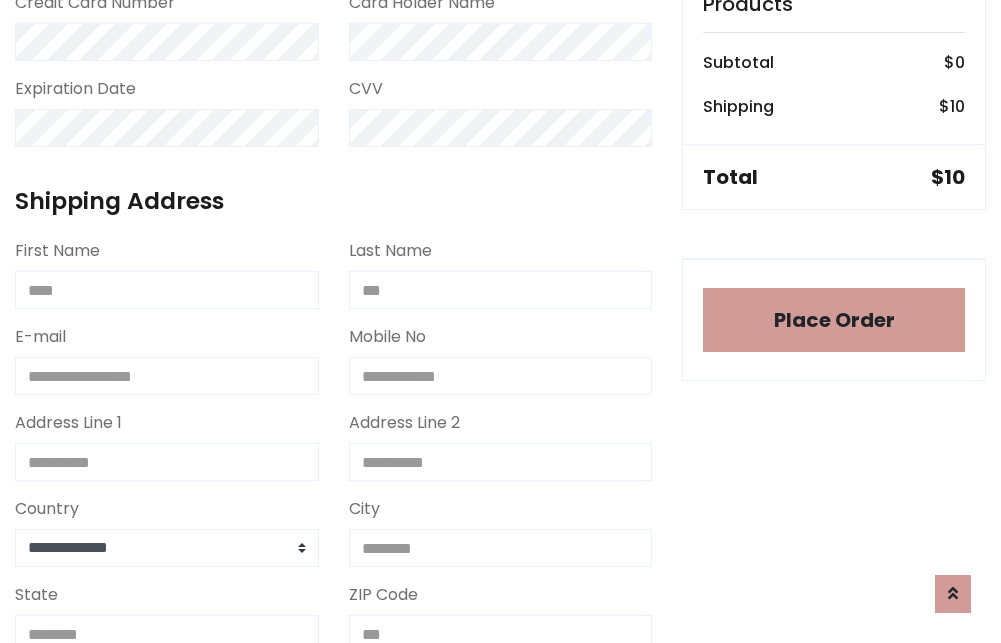 scroll, scrollTop: 1196, scrollLeft: 0, axis: vertical 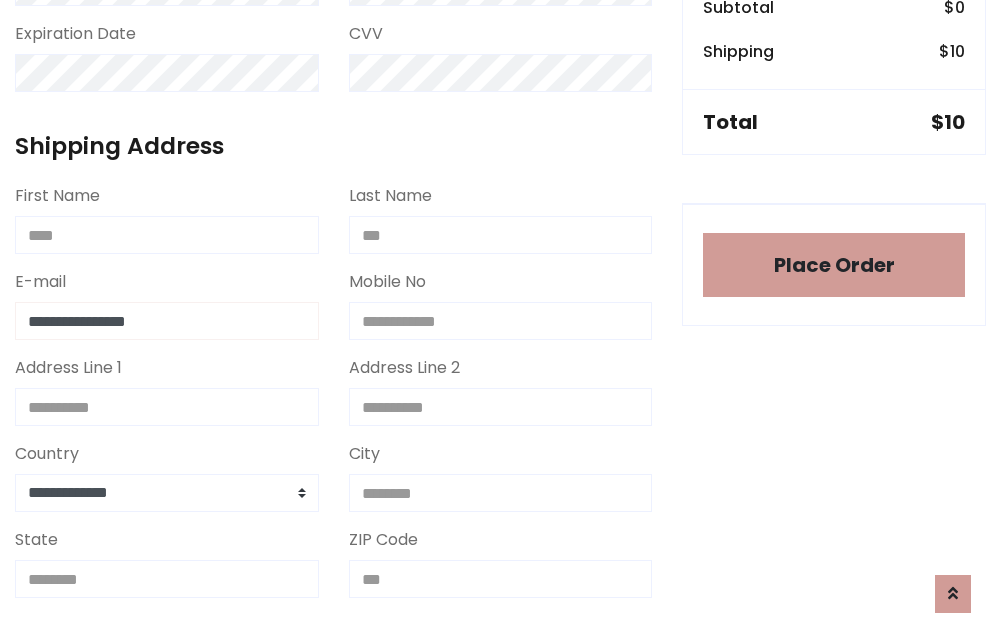 type on "**********" 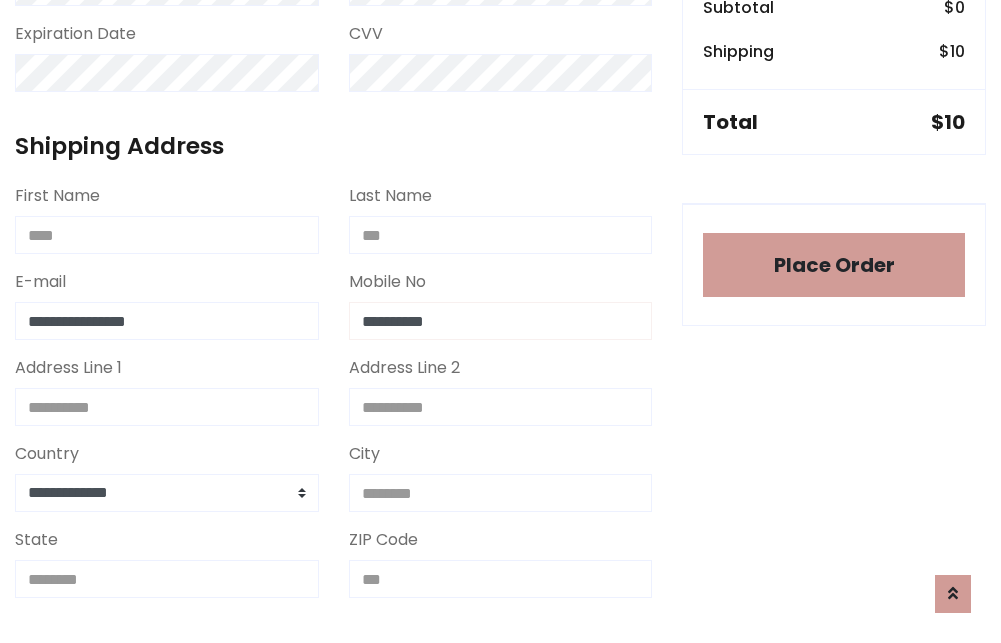 type on "**********" 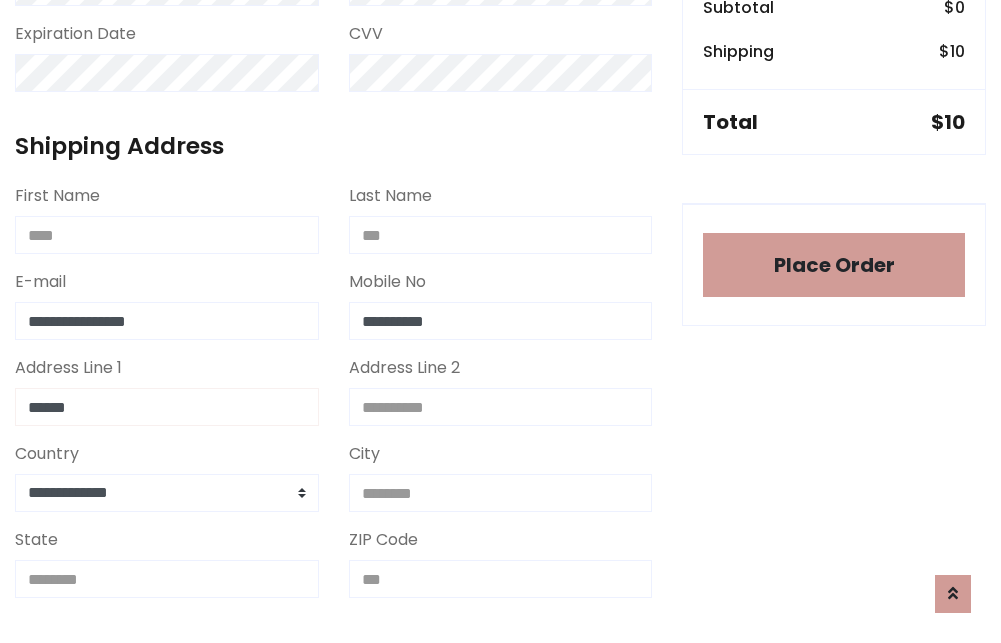 type on "******" 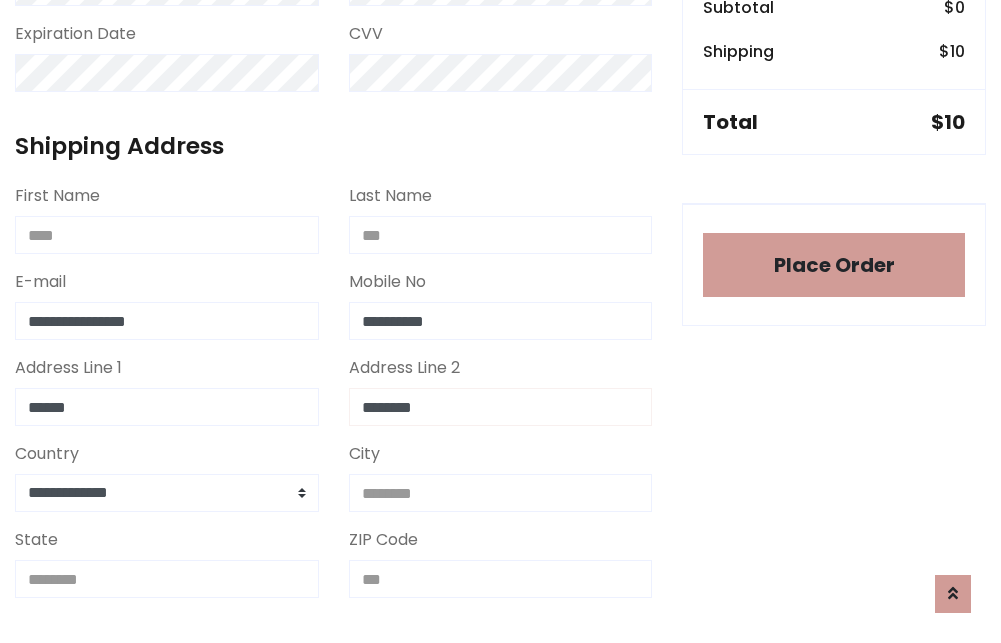 type on "********" 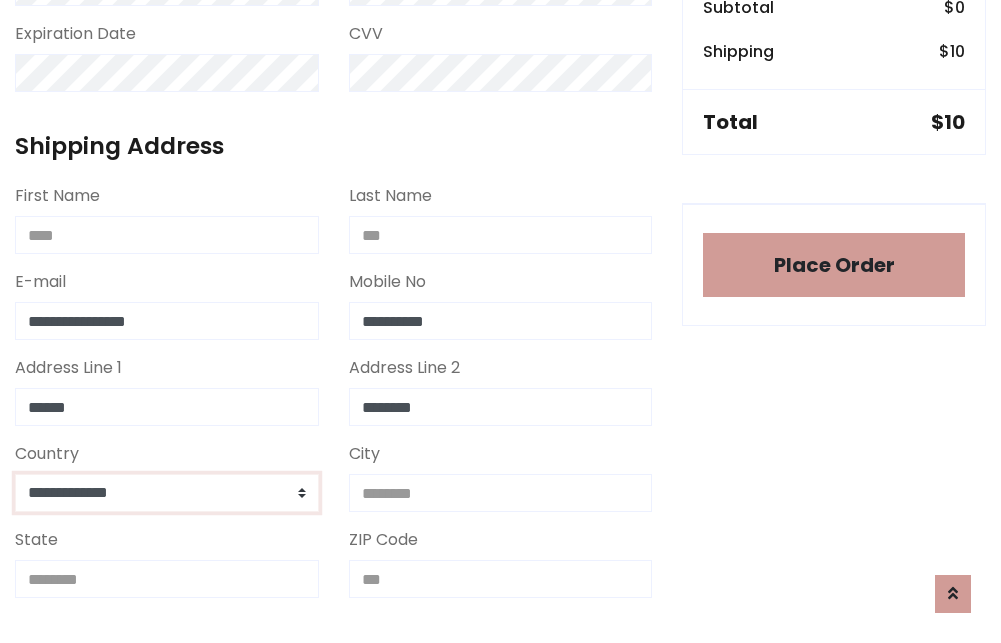 select on "*******" 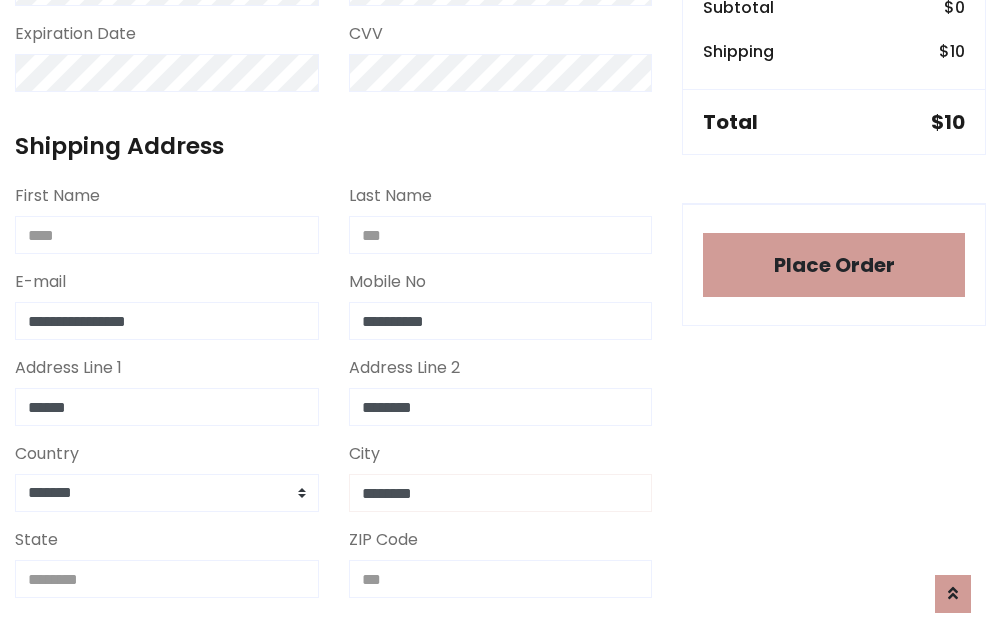 type on "********" 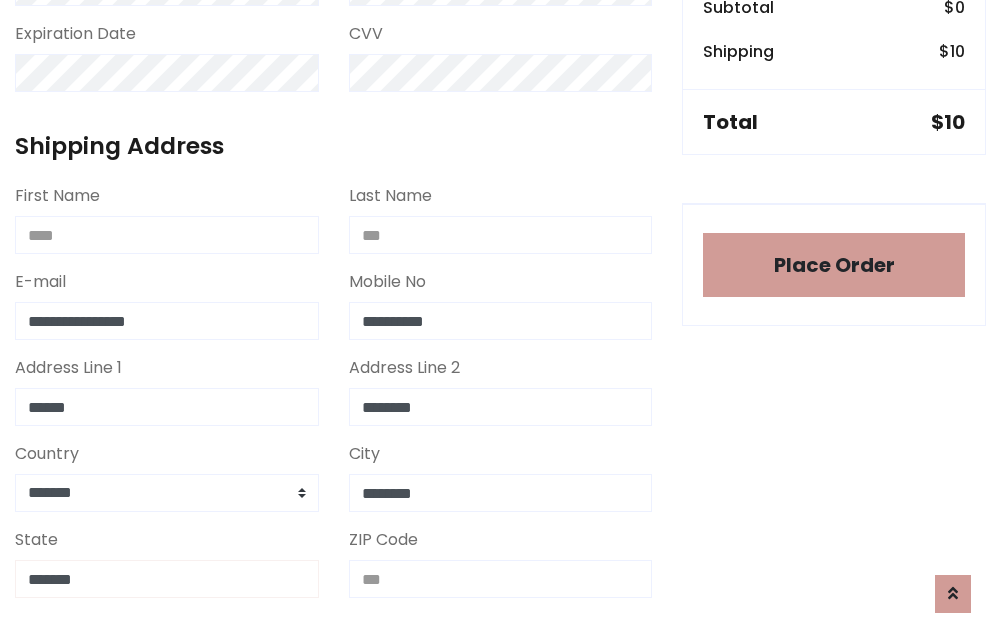 type on "*******" 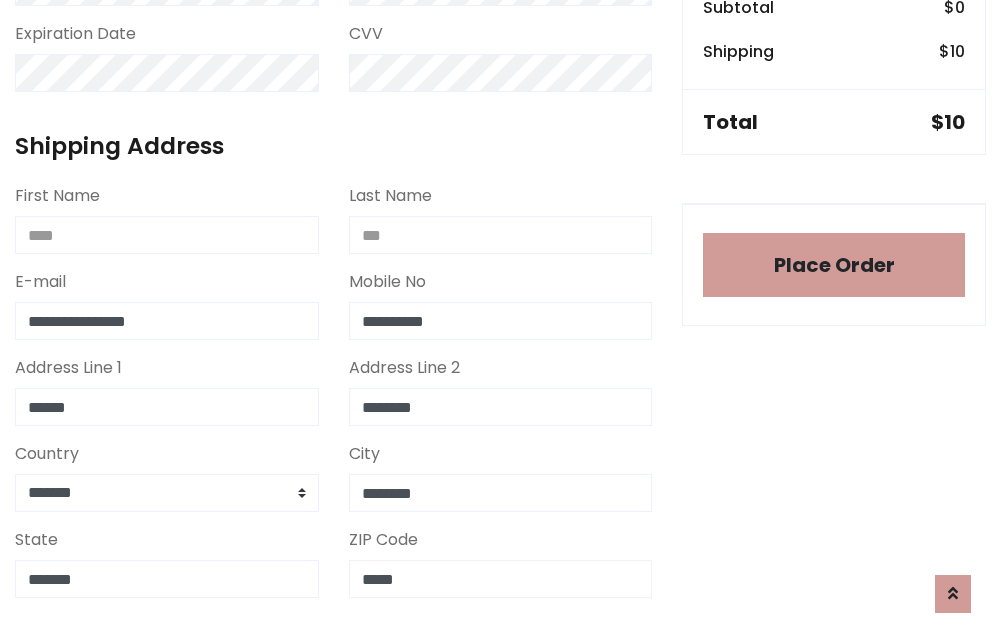 scroll, scrollTop: 403, scrollLeft: 0, axis: vertical 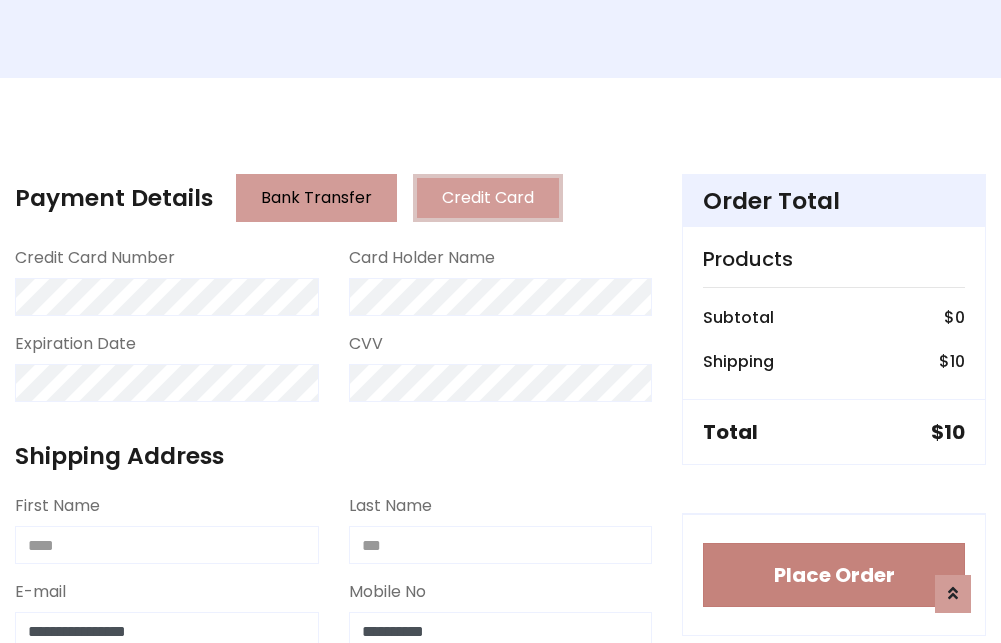 type on "*****" 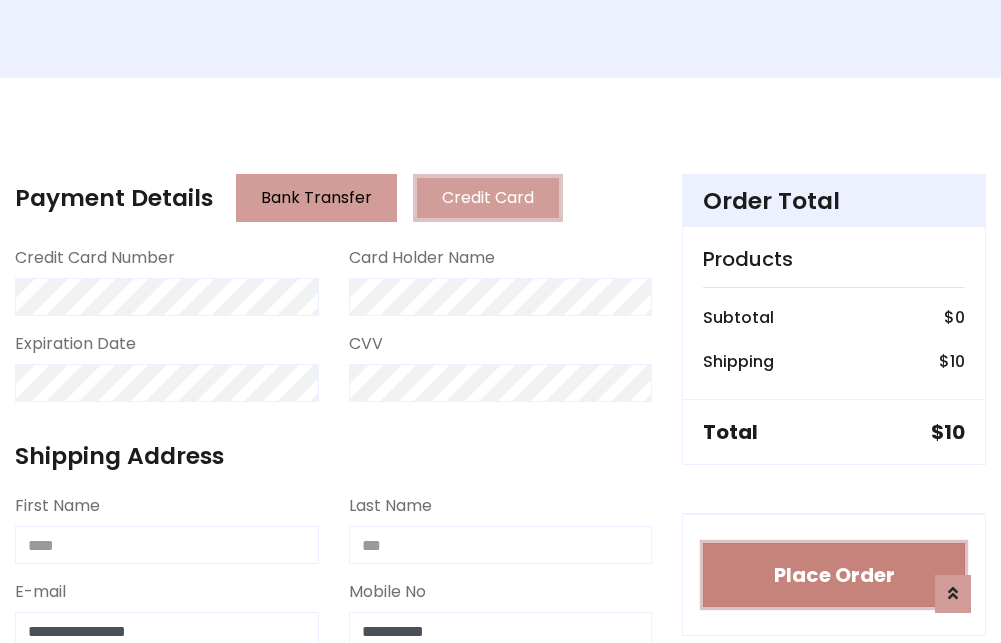 click on "Place Order" at bounding box center [834, 575] 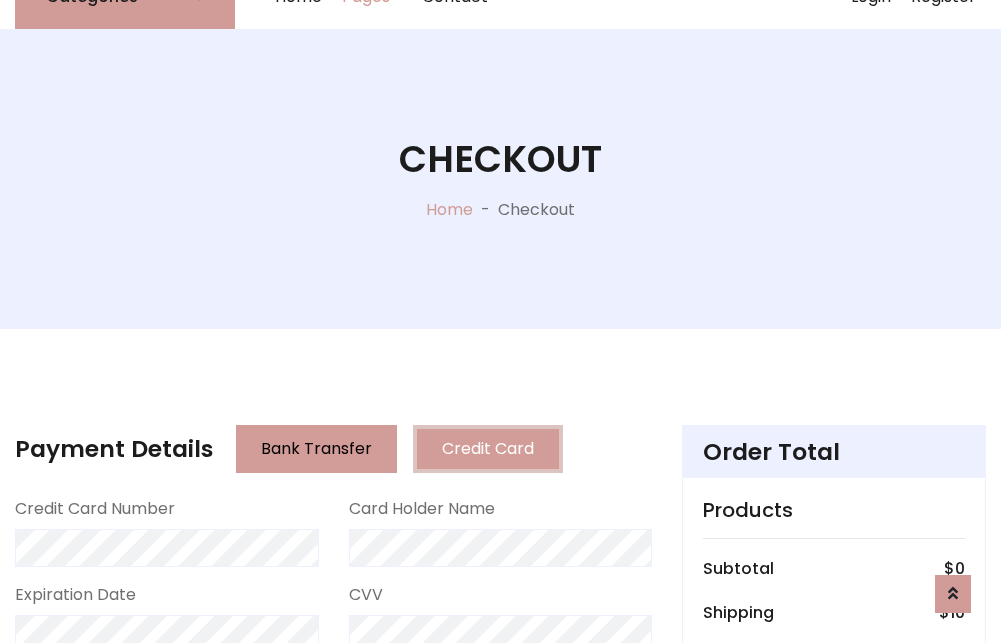scroll, scrollTop: 0, scrollLeft: 0, axis: both 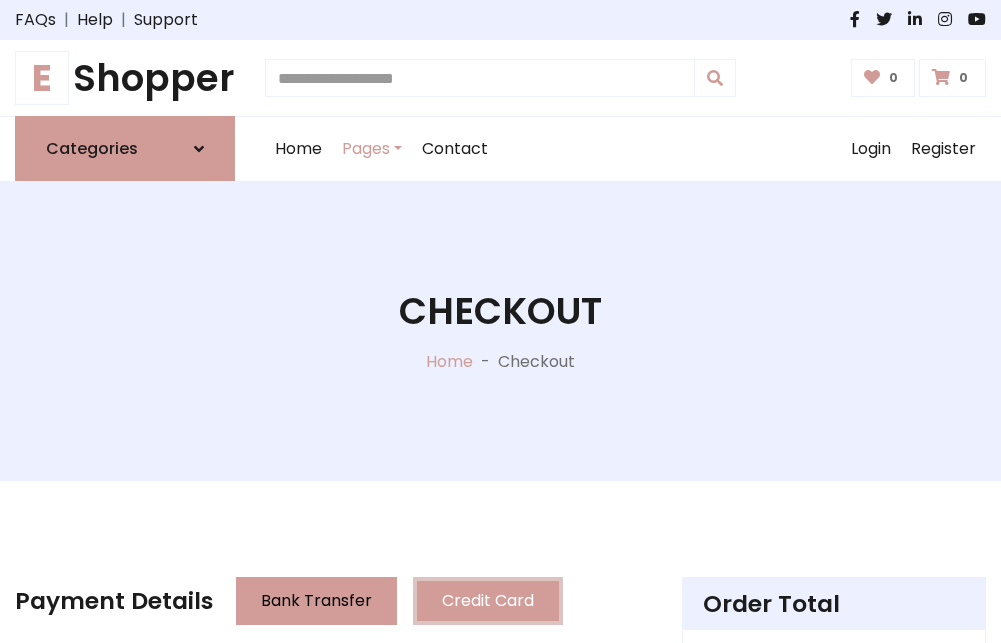 click on "E Shopper" at bounding box center (125, 78) 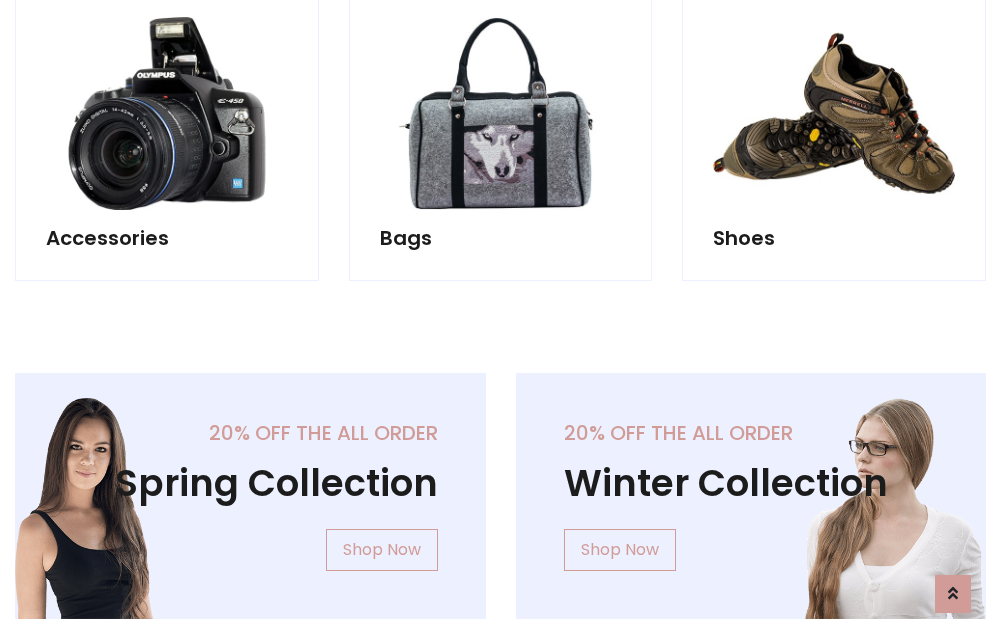 scroll, scrollTop: 770, scrollLeft: 0, axis: vertical 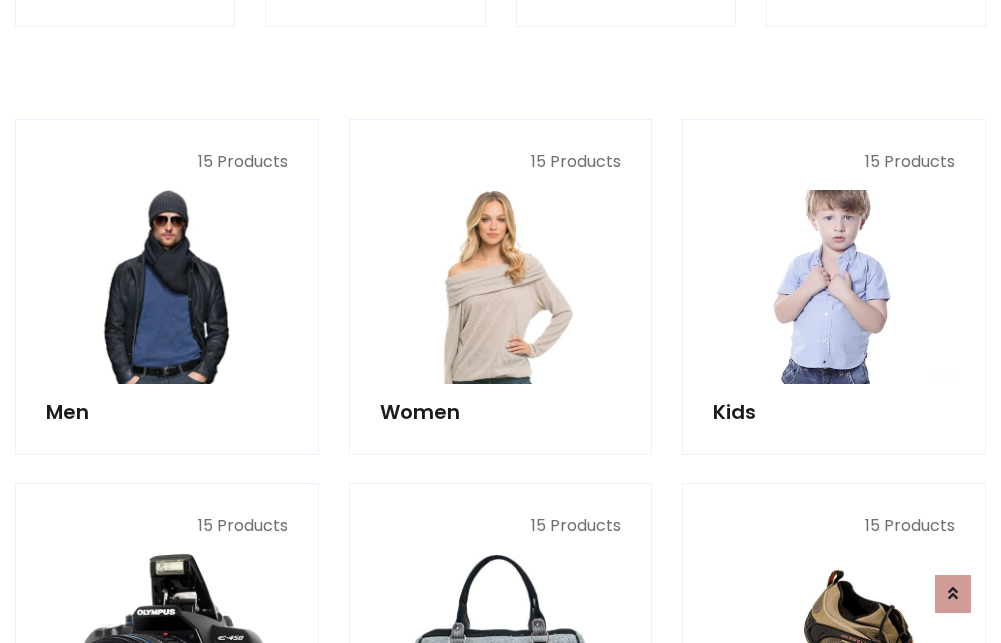 click at bounding box center (834, 287) 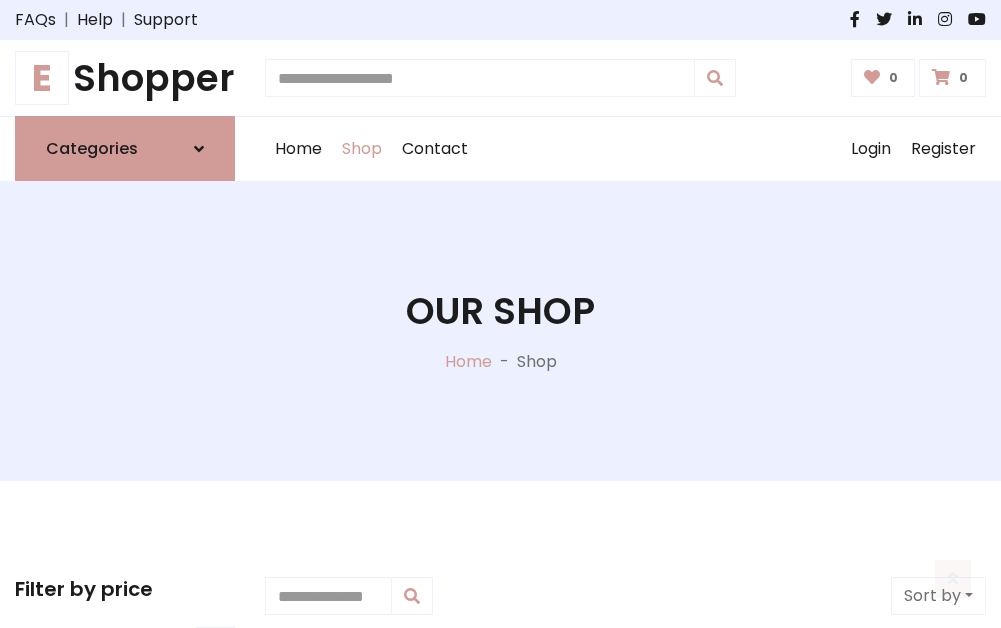 scroll, scrollTop: 549, scrollLeft: 0, axis: vertical 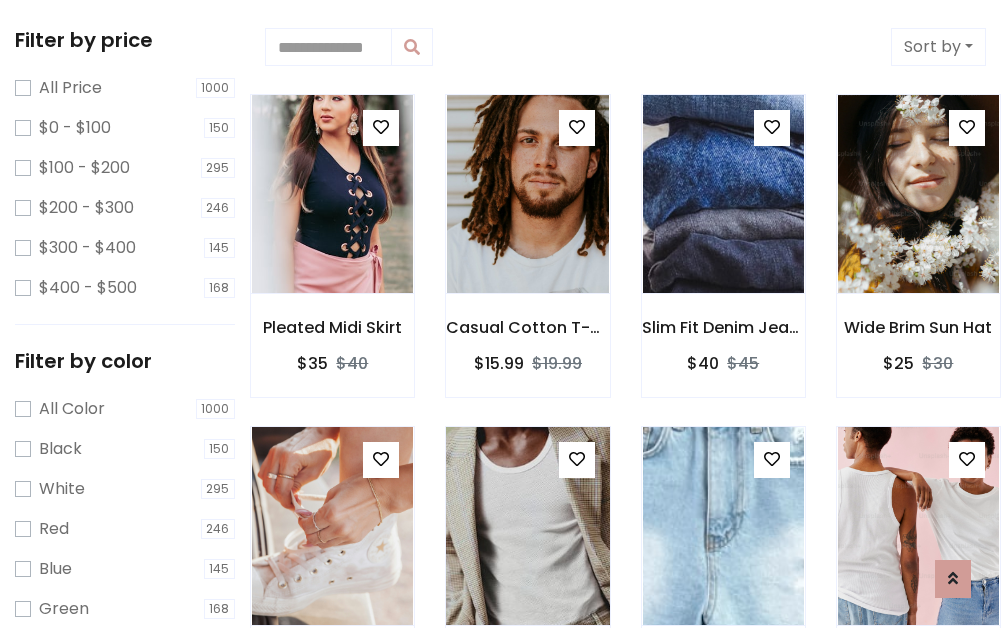 click at bounding box center (577, 459) 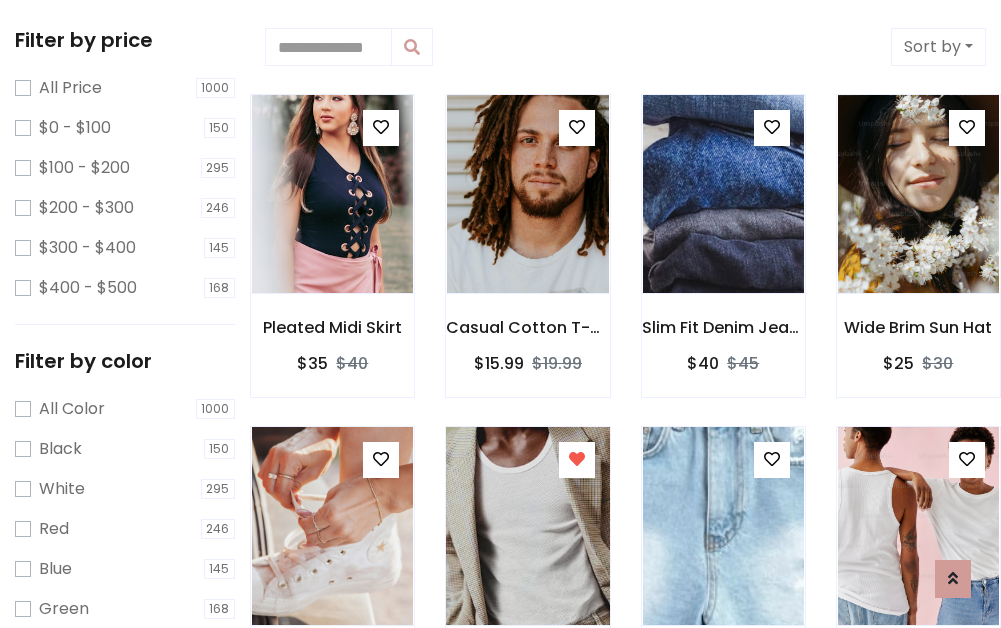 click at bounding box center (527, 526) 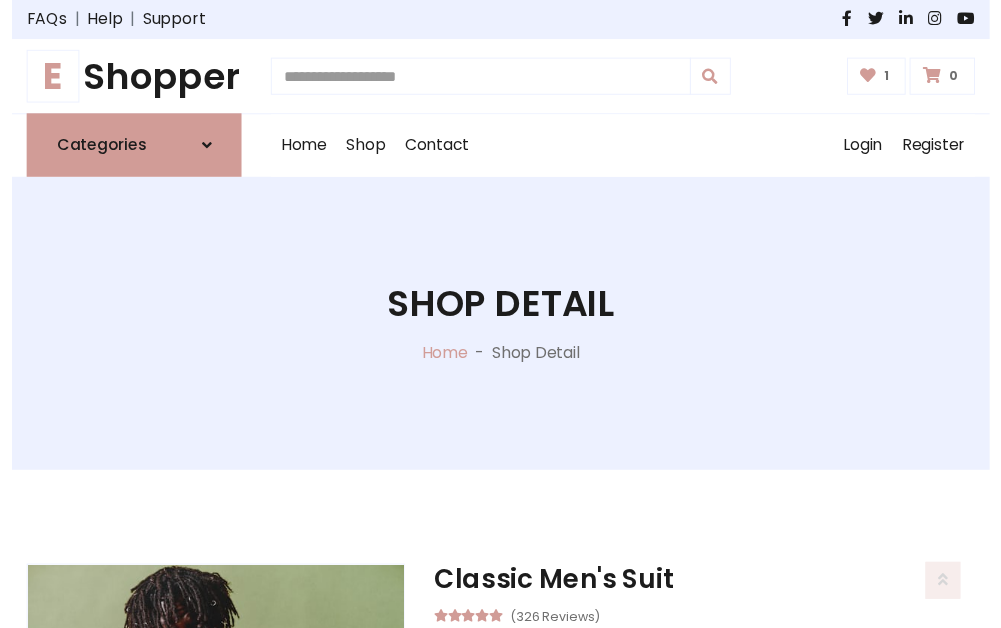 scroll, scrollTop: 262, scrollLeft: 0, axis: vertical 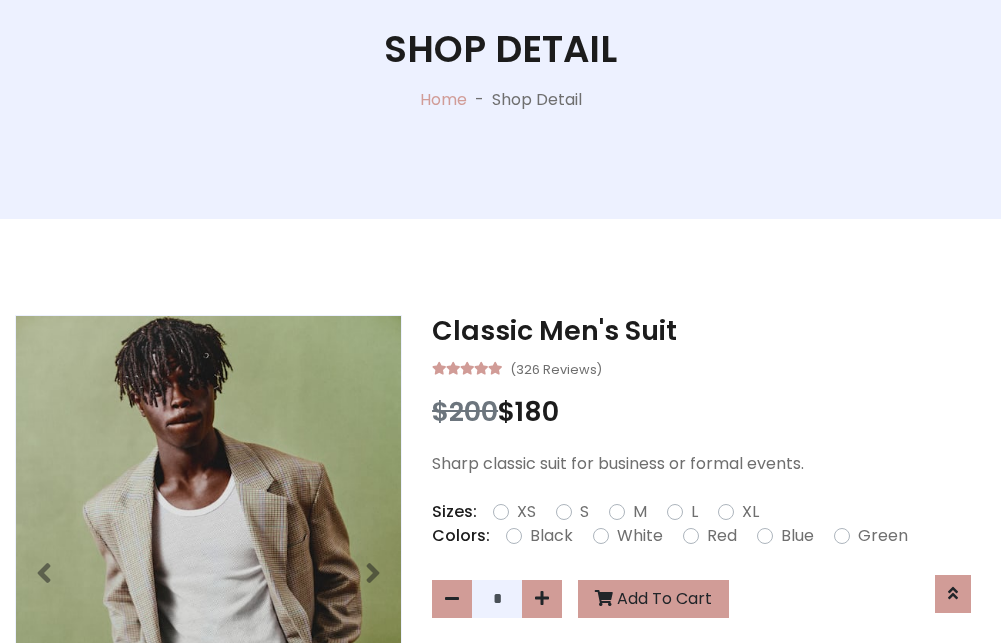 click on "XL" at bounding box center (750, 512) 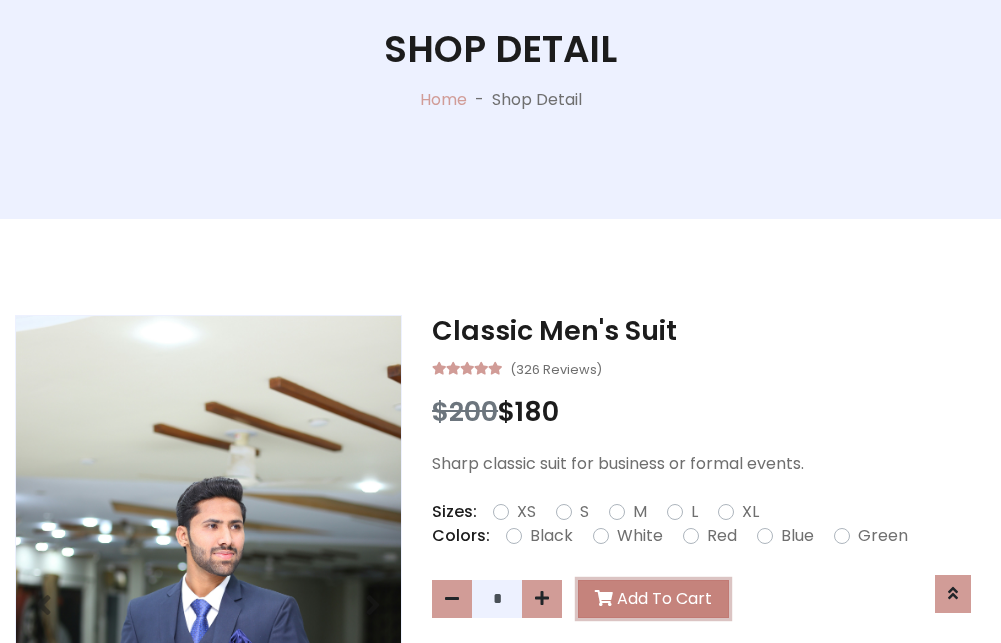 click on "Add To Cart" at bounding box center (653, 599) 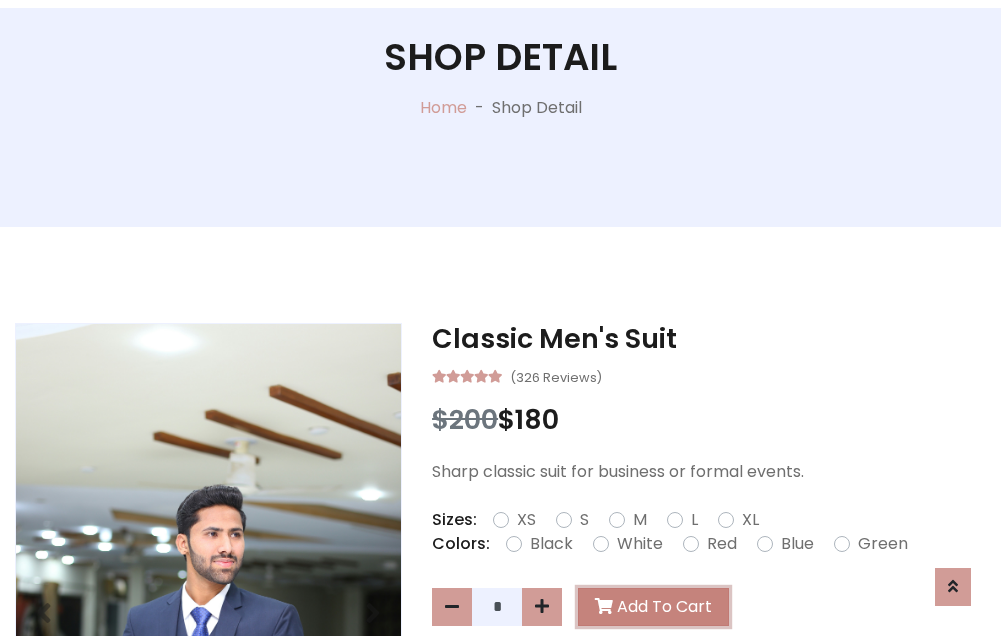 scroll, scrollTop: 0, scrollLeft: 0, axis: both 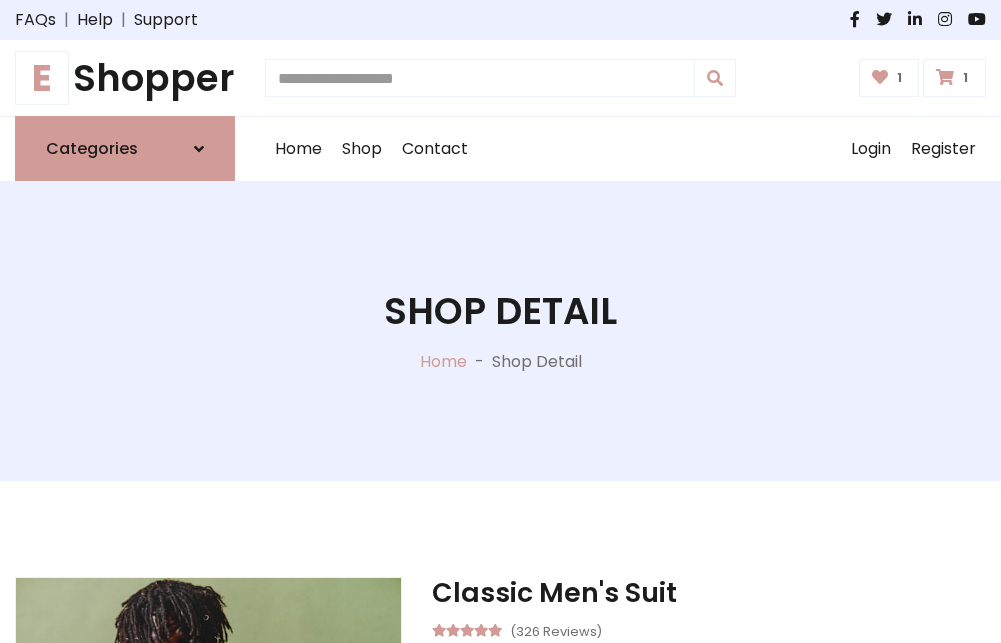 click at bounding box center (945, 77) 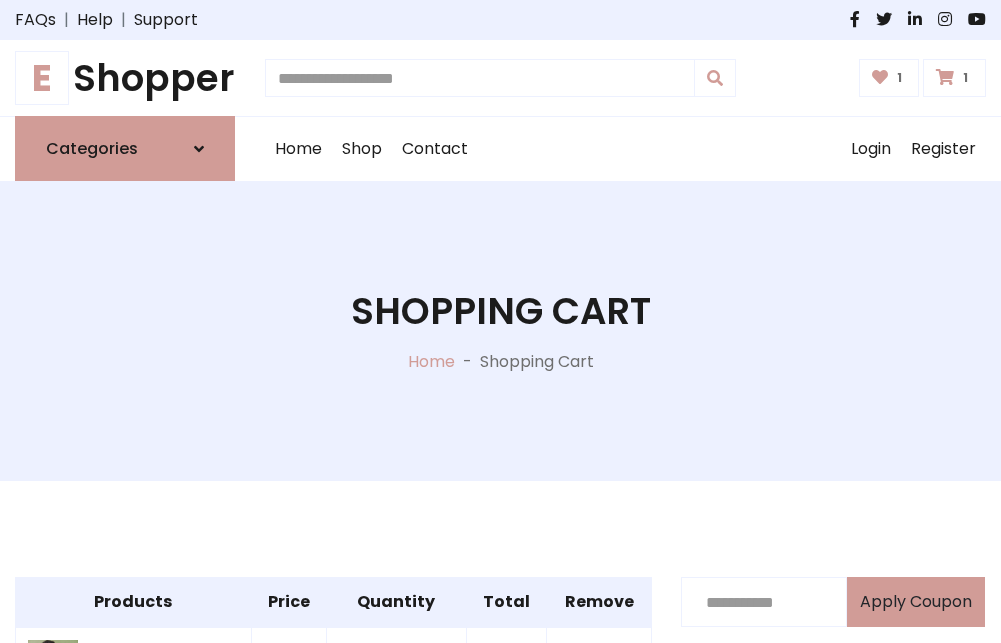 scroll, scrollTop: 570, scrollLeft: 0, axis: vertical 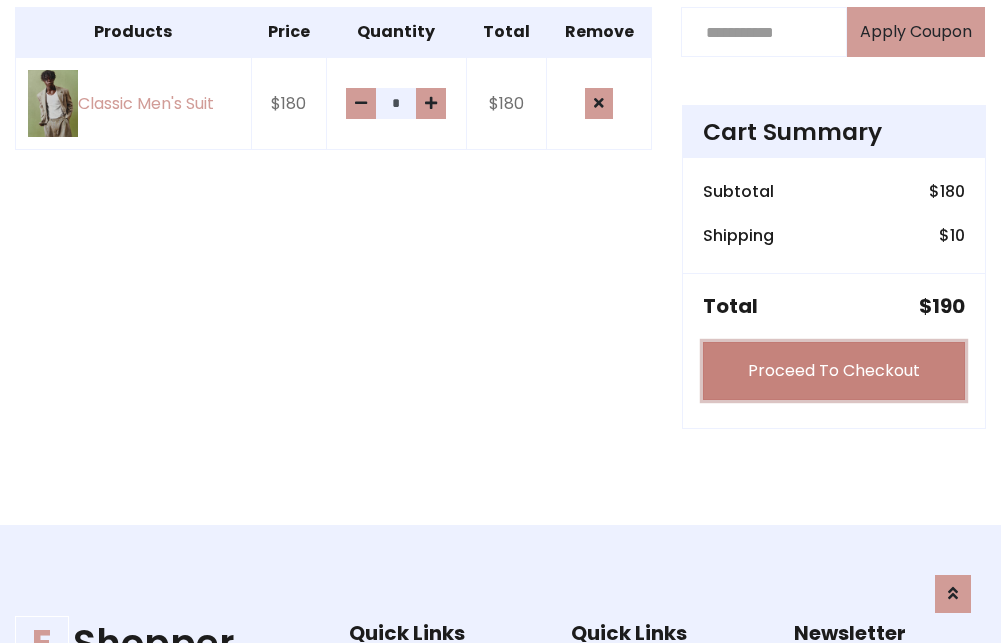 click on "Proceed To Checkout" at bounding box center [834, 371] 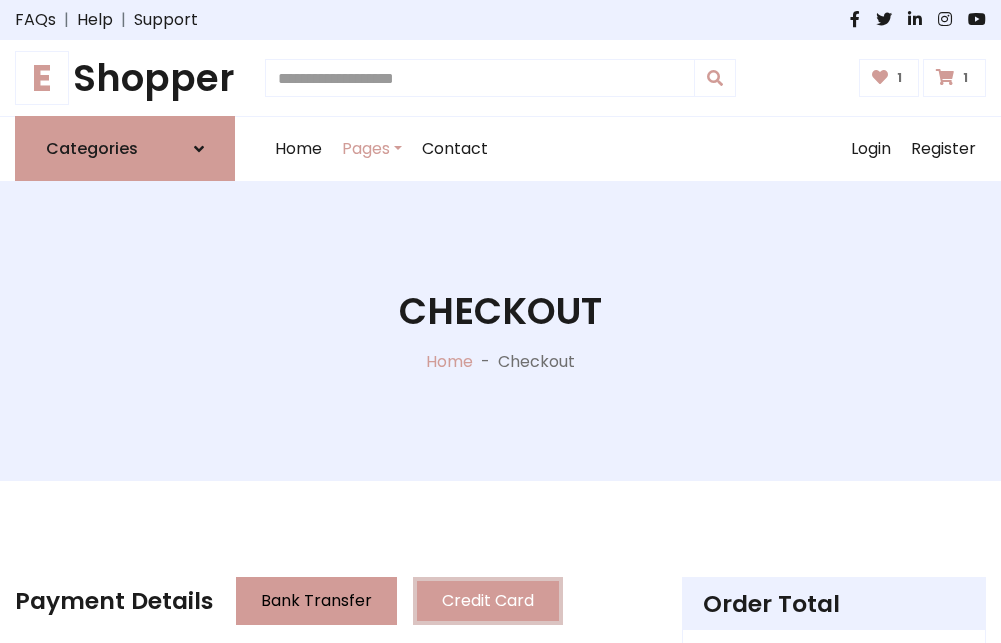 scroll, scrollTop: 201, scrollLeft: 0, axis: vertical 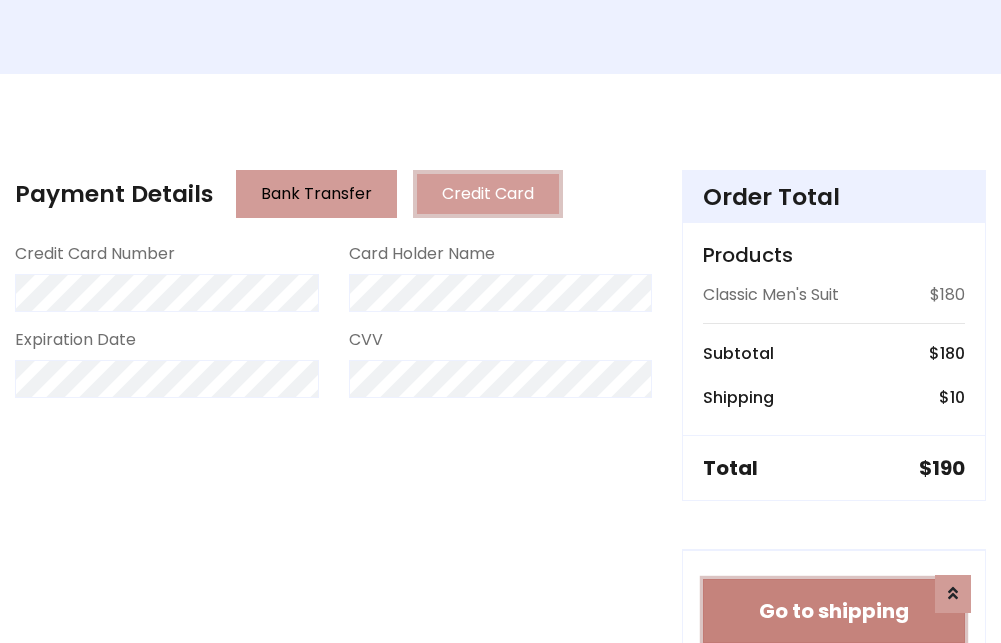click on "Go to shipping" at bounding box center (834, 611) 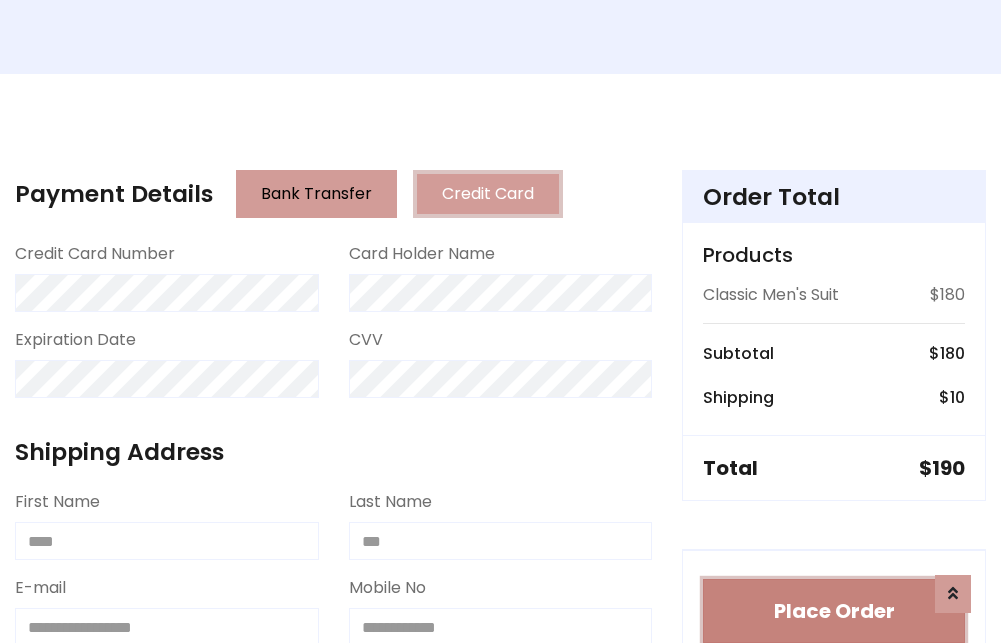 type 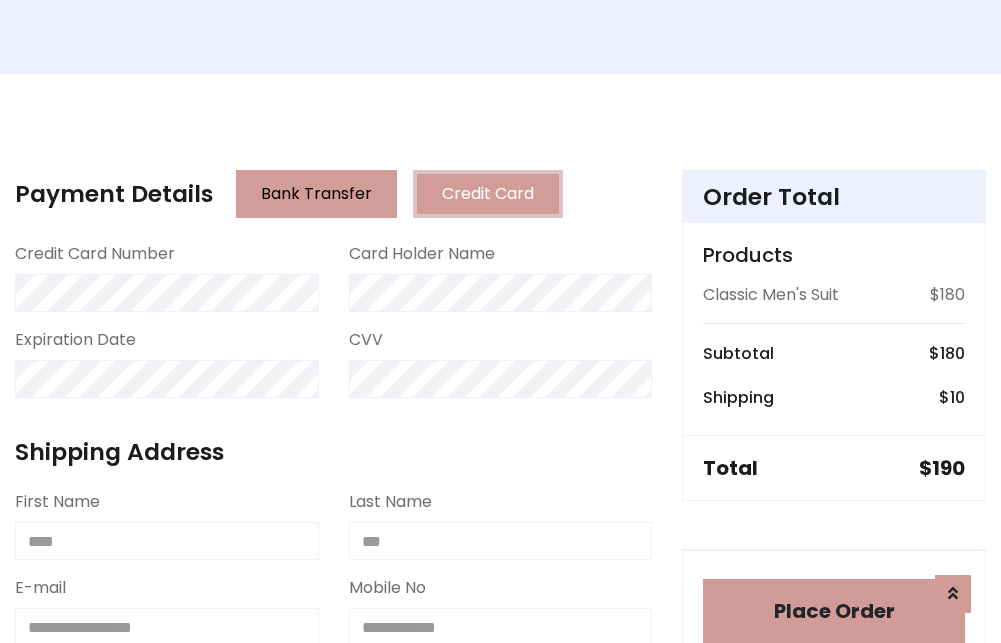 scroll, scrollTop: 1196, scrollLeft: 0, axis: vertical 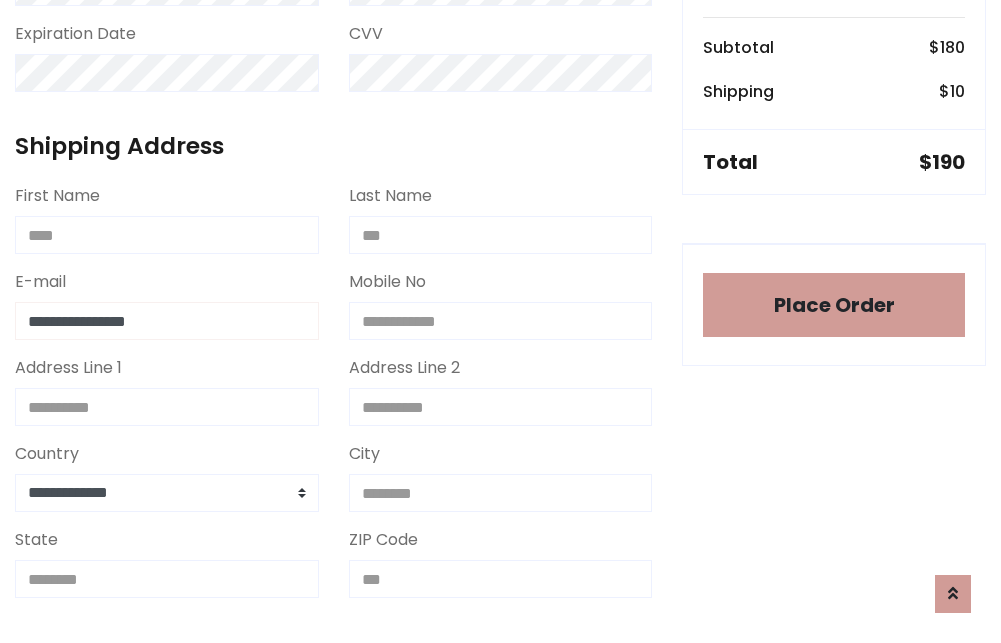 type on "**********" 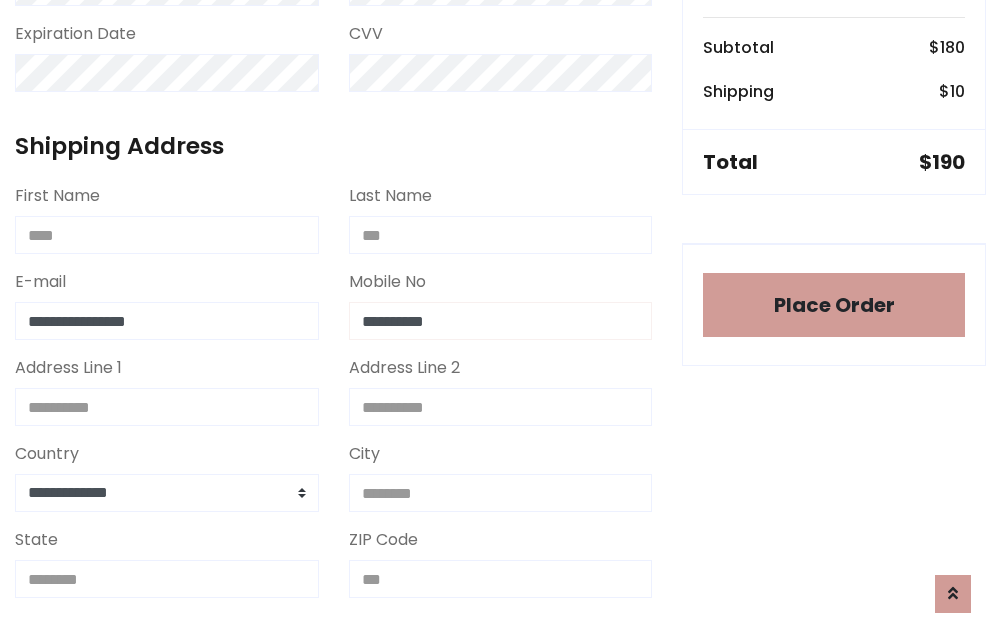 scroll, scrollTop: 573, scrollLeft: 0, axis: vertical 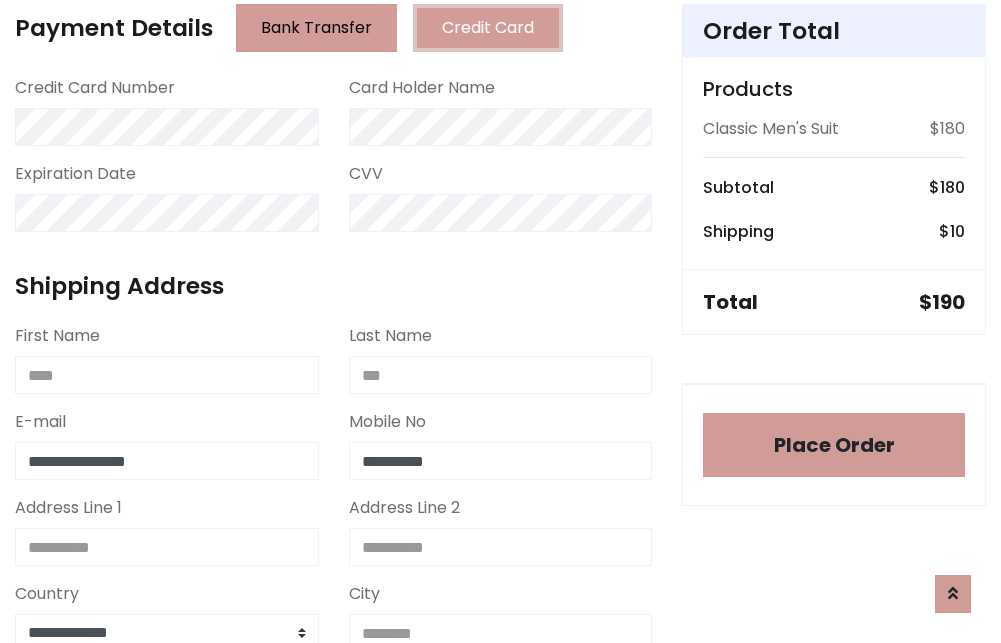 type on "**********" 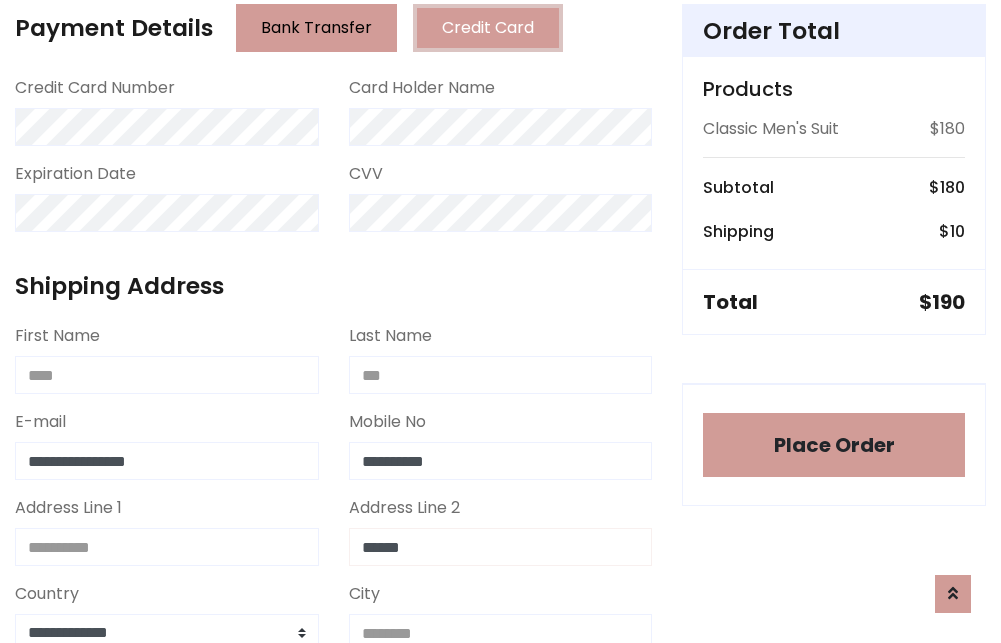 type on "******" 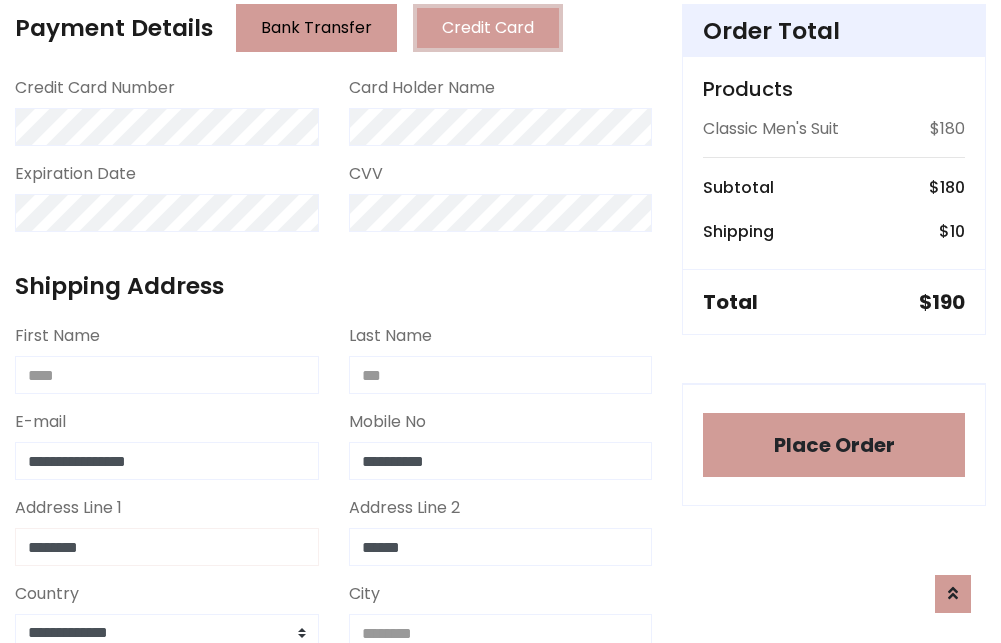 type on "********" 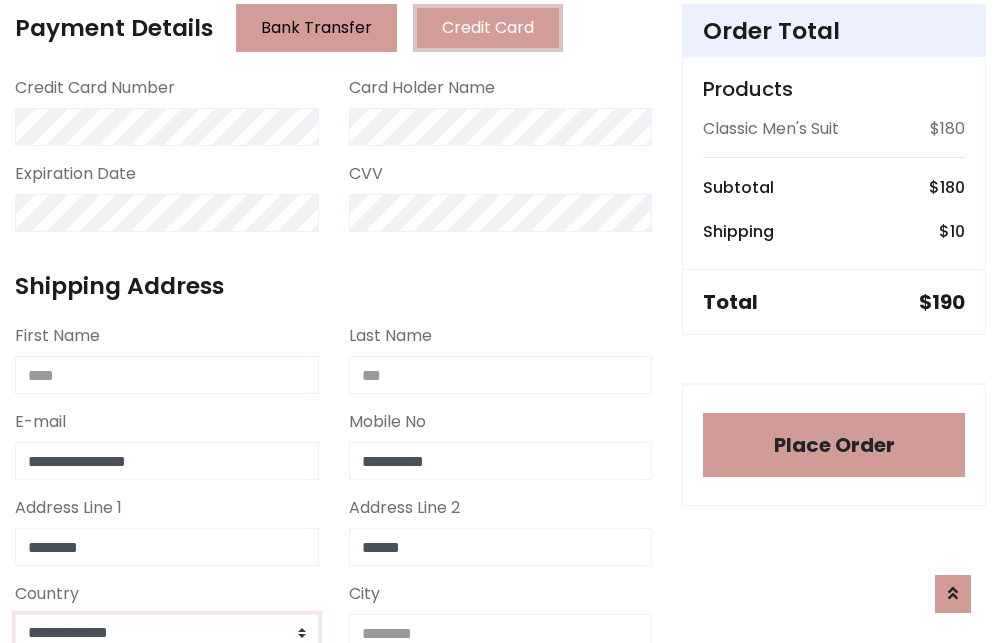 select on "*******" 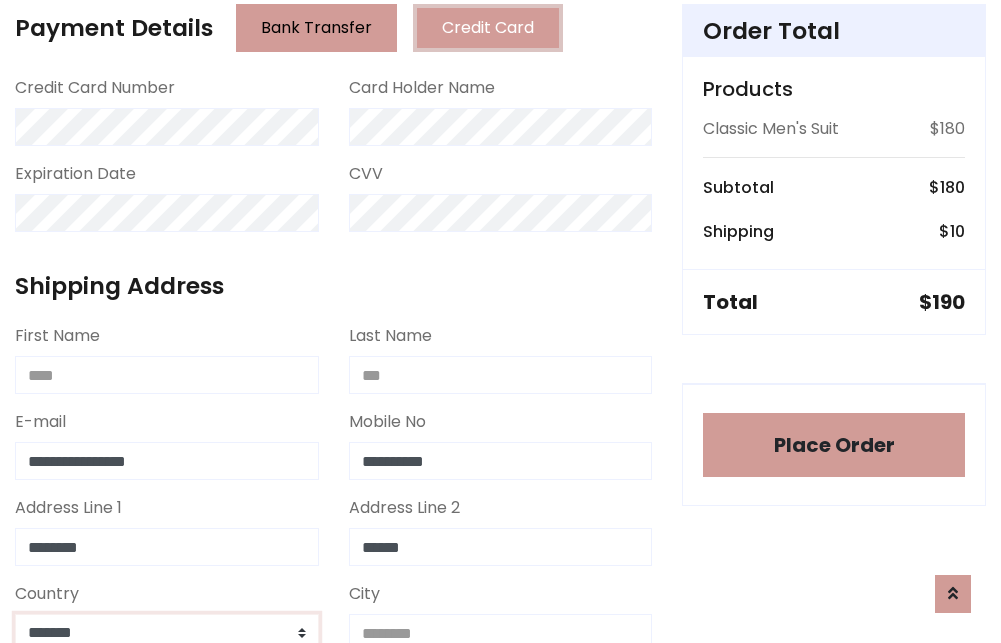 scroll, scrollTop: 583, scrollLeft: 0, axis: vertical 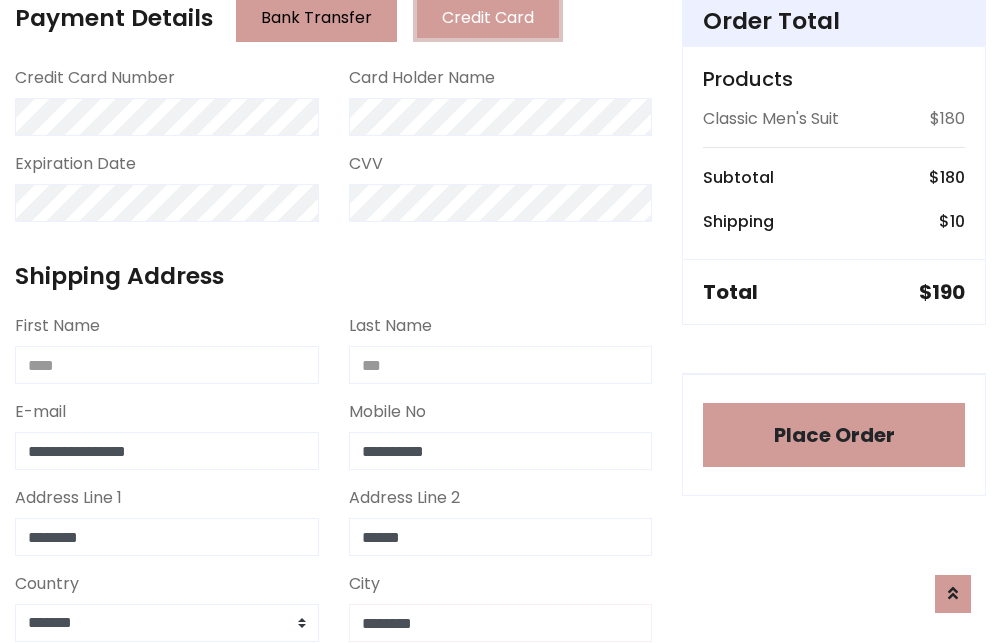 type on "********" 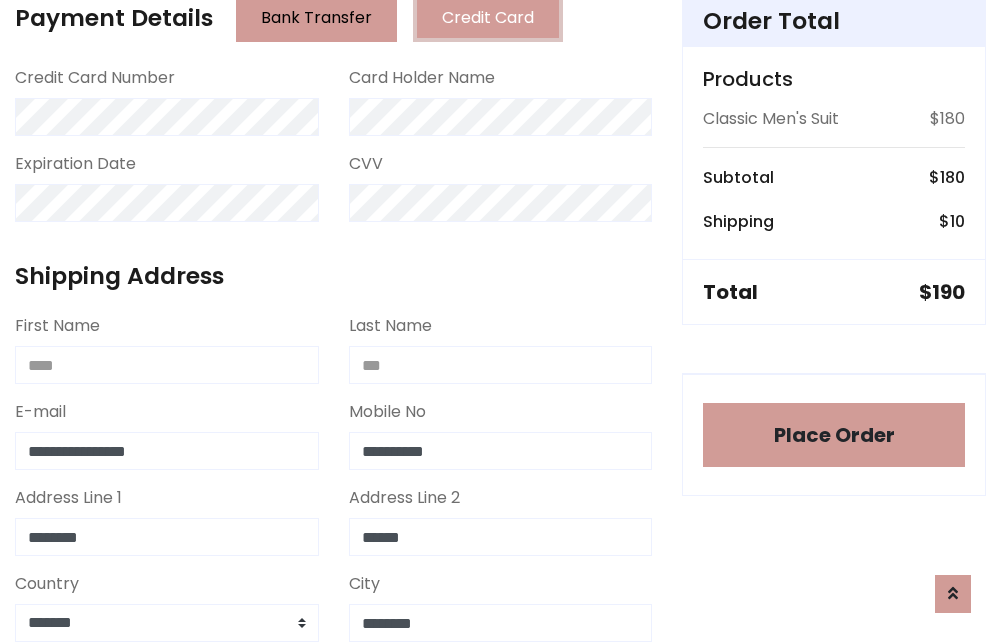 scroll, scrollTop: 971, scrollLeft: 0, axis: vertical 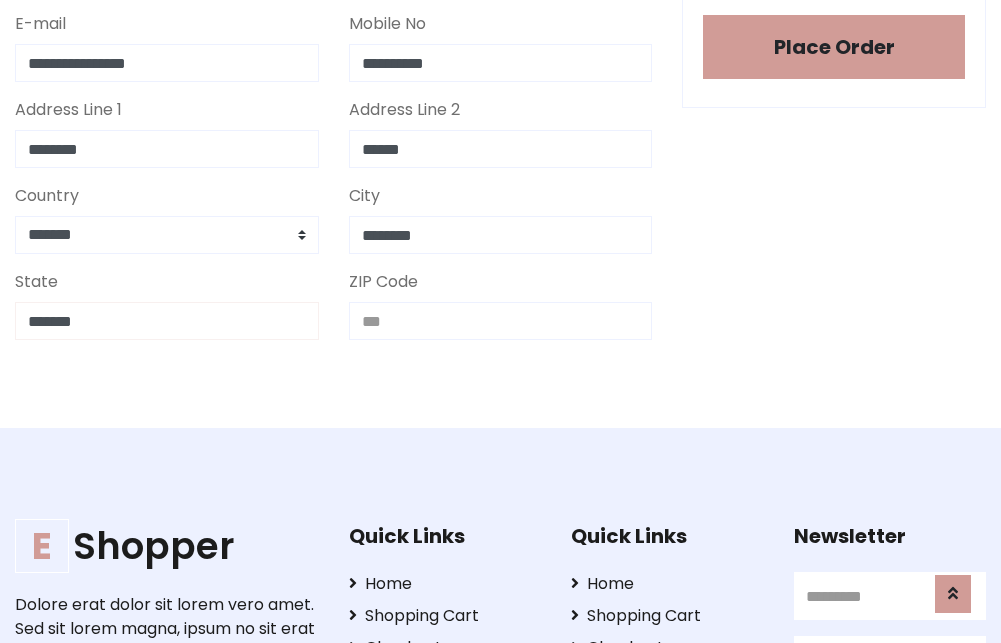 type on "*******" 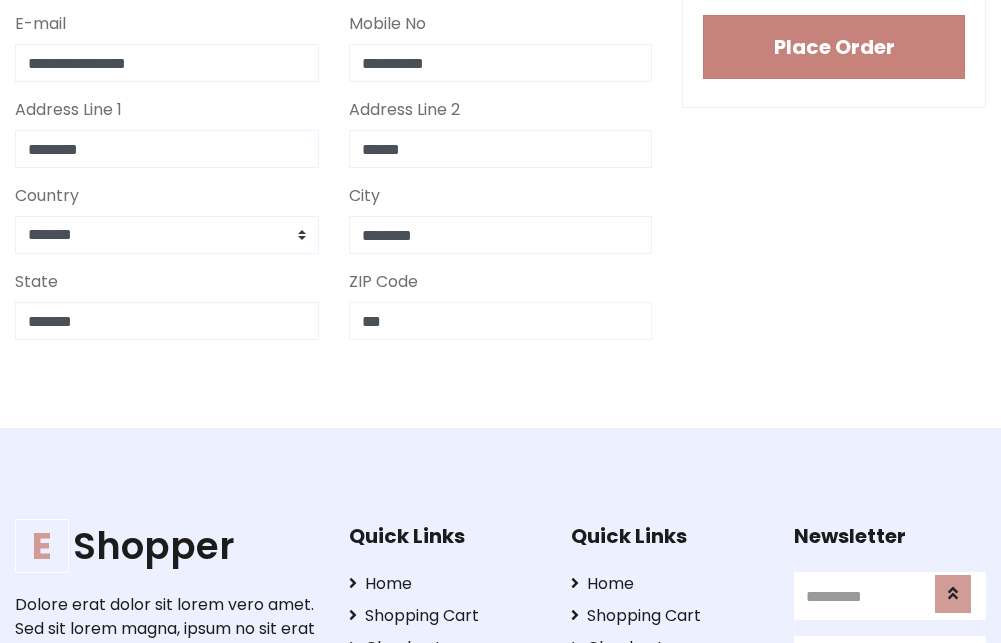 type on "***" 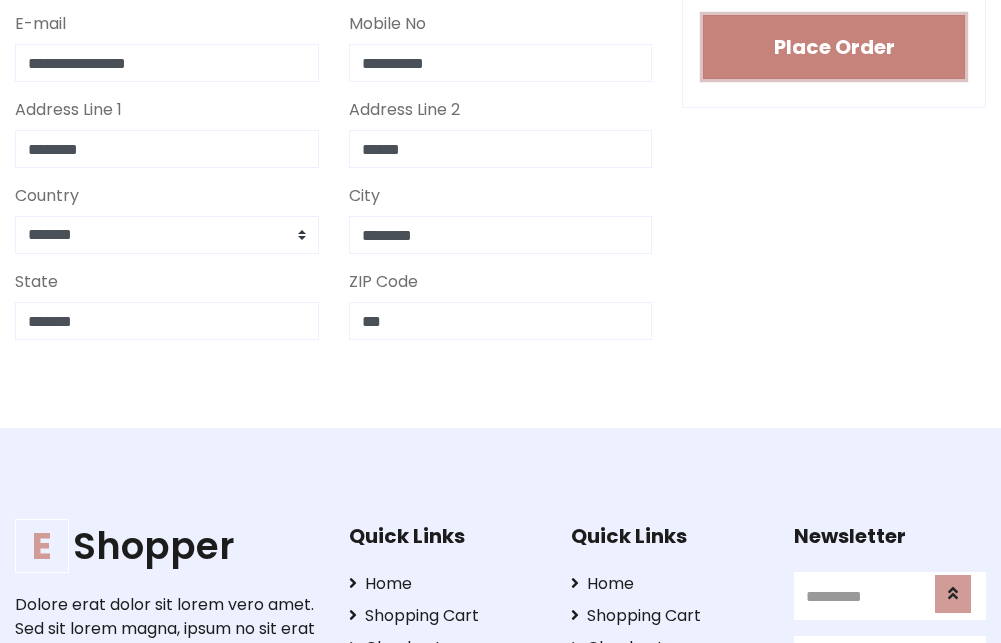 click on "Place Order" at bounding box center [834, 47] 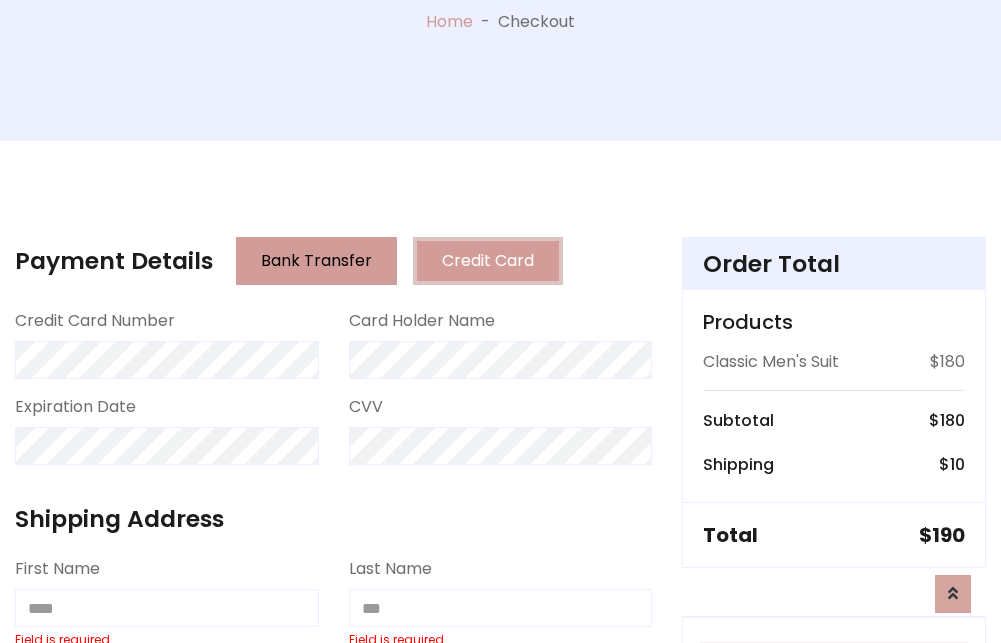 scroll, scrollTop: 0, scrollLeft: 0, axis: both 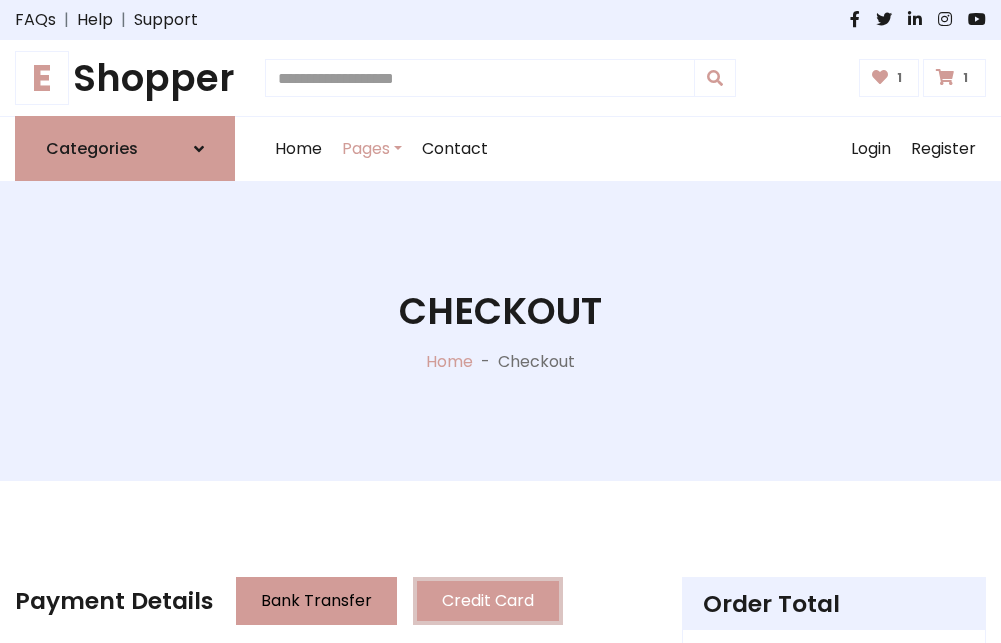 click on "E" at bounding box center (42, 78) 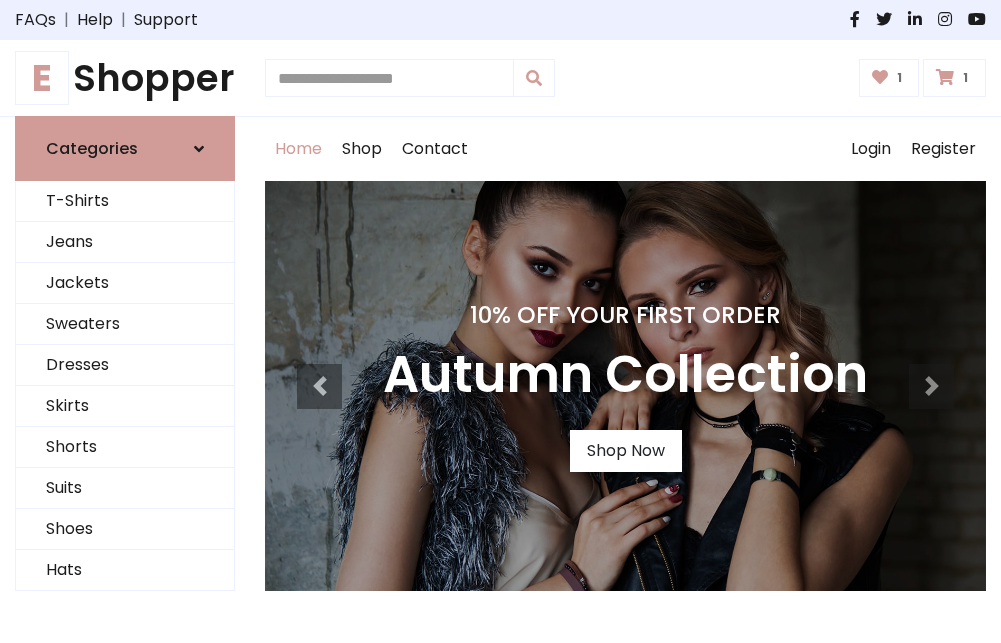 scroll, scrollTop: 0, scrollLeft: 0, axis: both 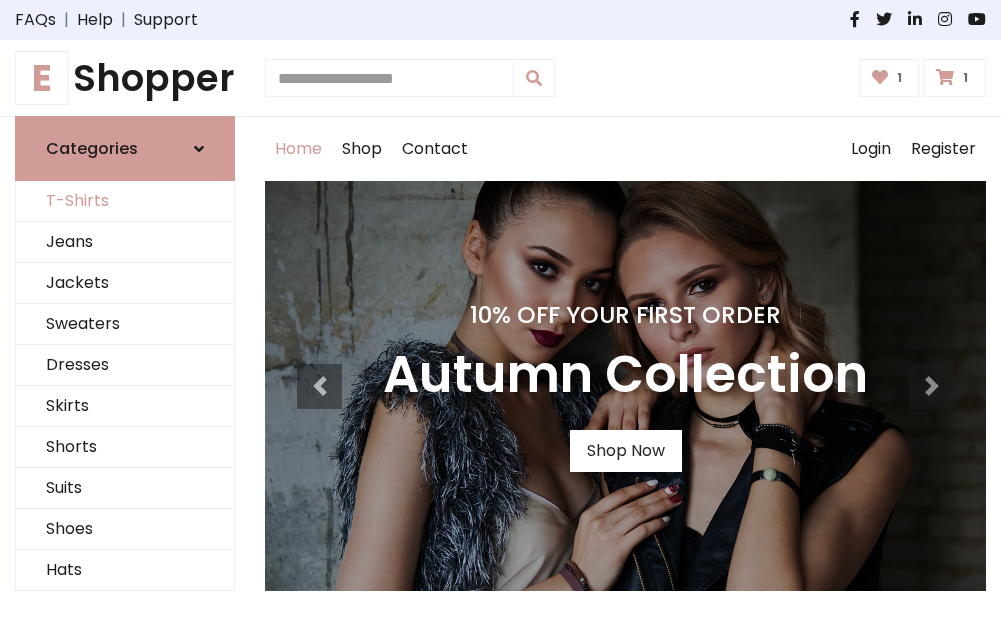 click on "T-Shirts" at bounding box center [125, 201] 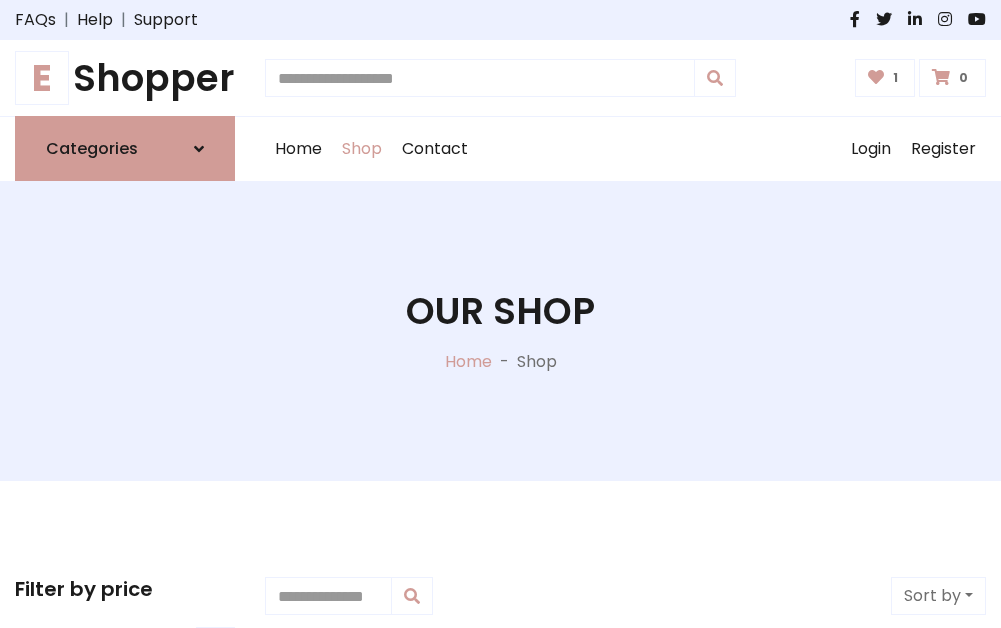 scroll, scrollTop: 0, scrollLeft: 0, axis: both 